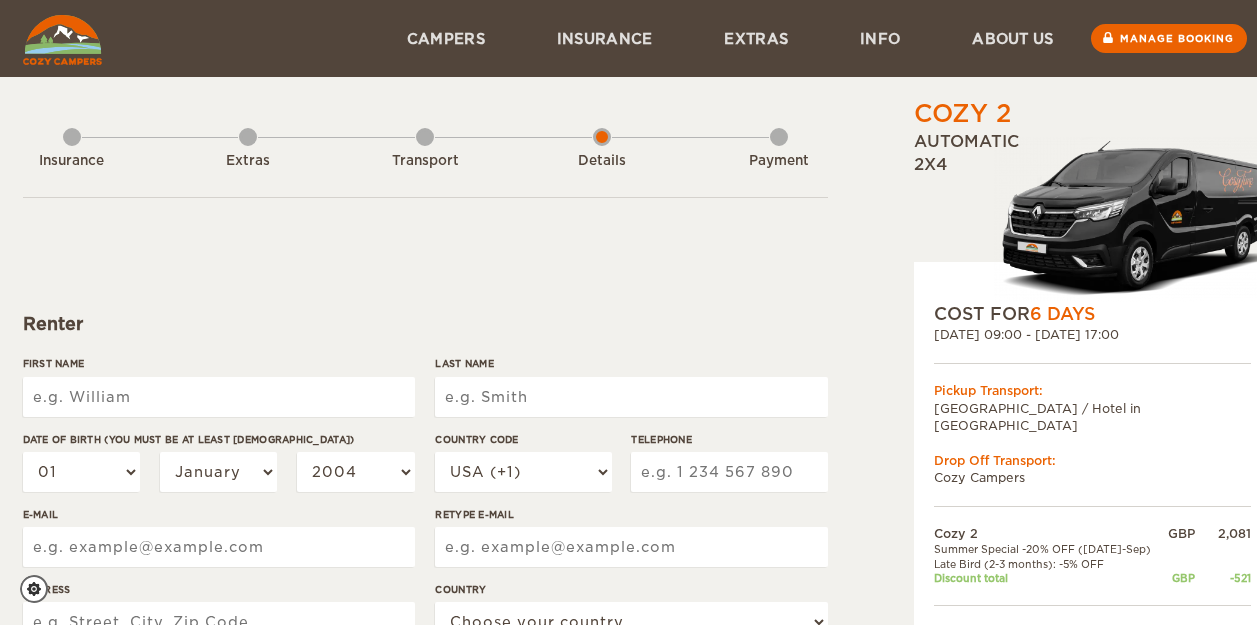 scroll, scrollTop: 0, scrollLeft: 0, axis: both 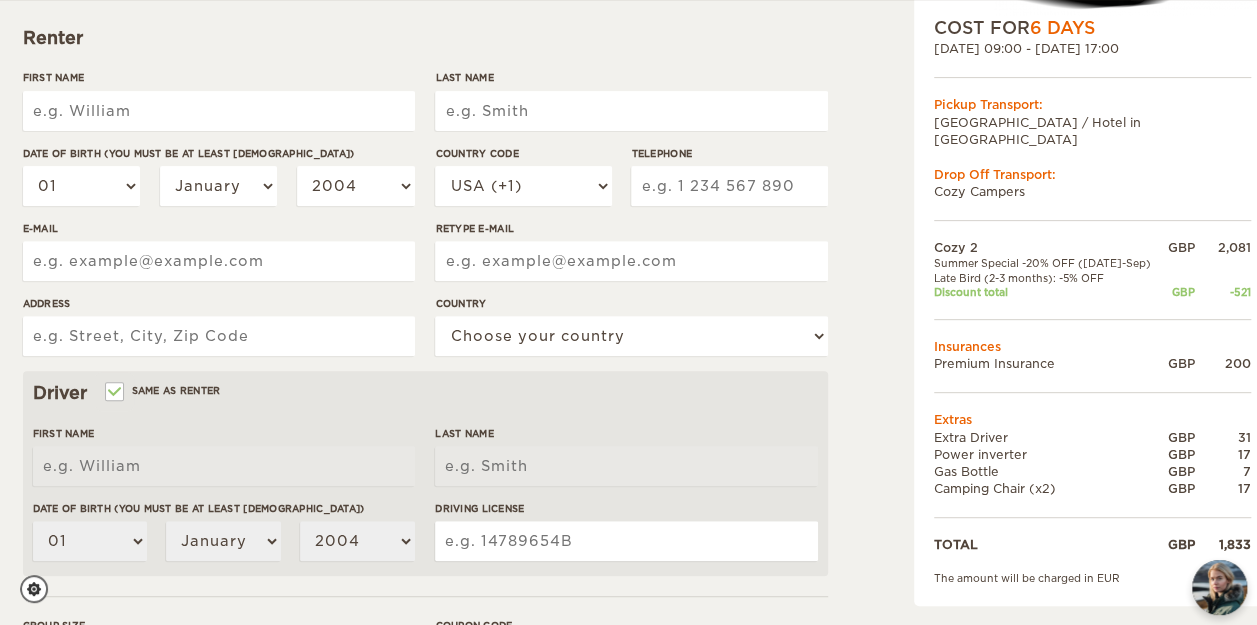 click on "First Name" at bounding box center (219, 111) 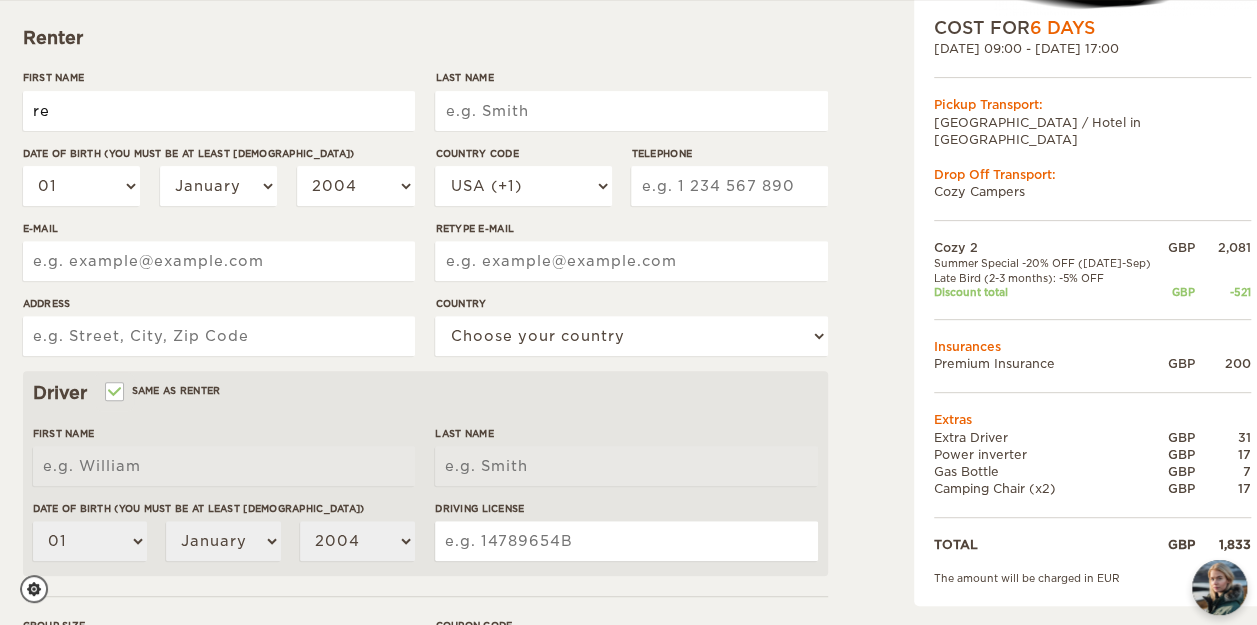 type on "r" 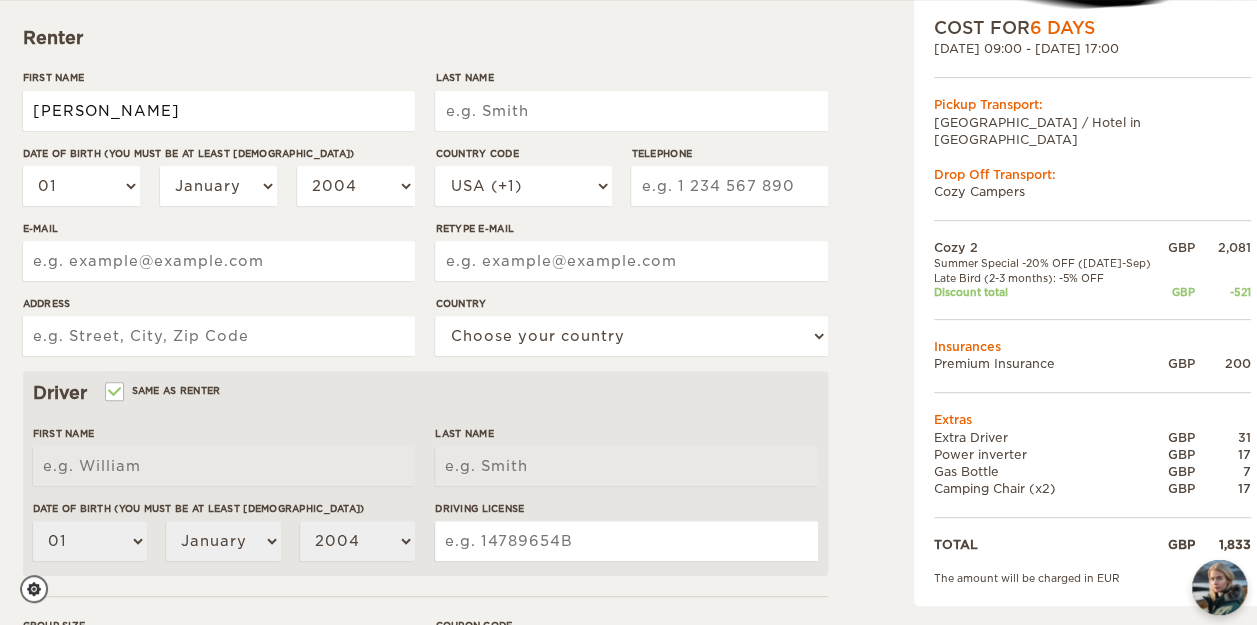 type on "[PERSON_NAME]" 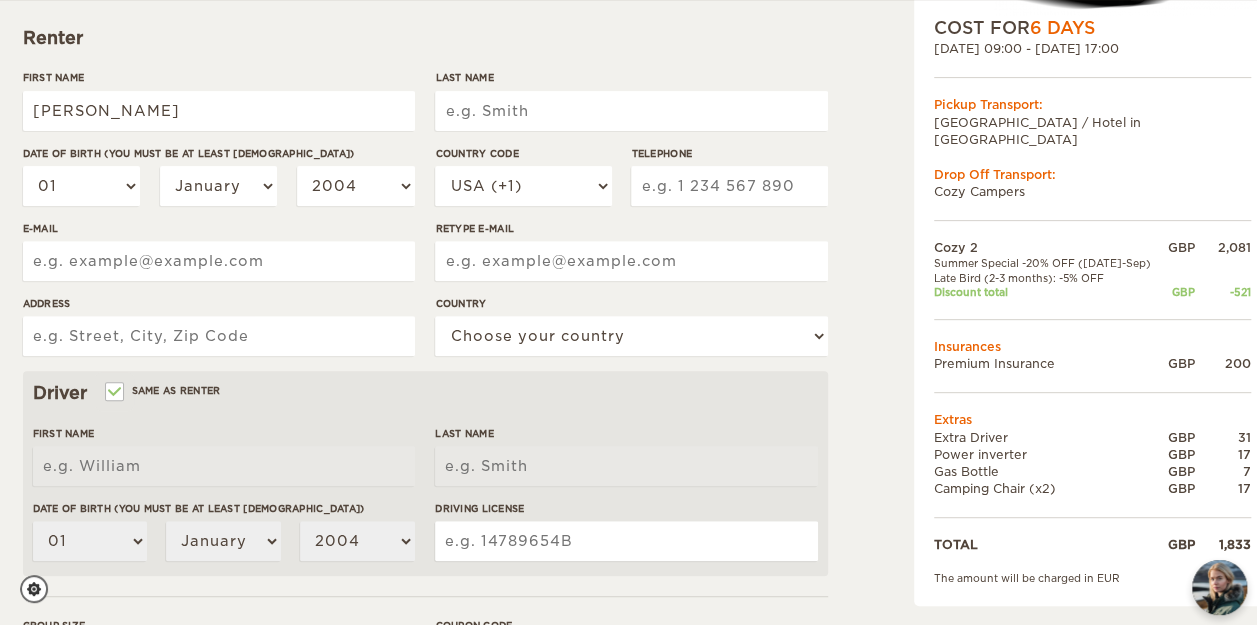 type on "[PERSON_NAME]" 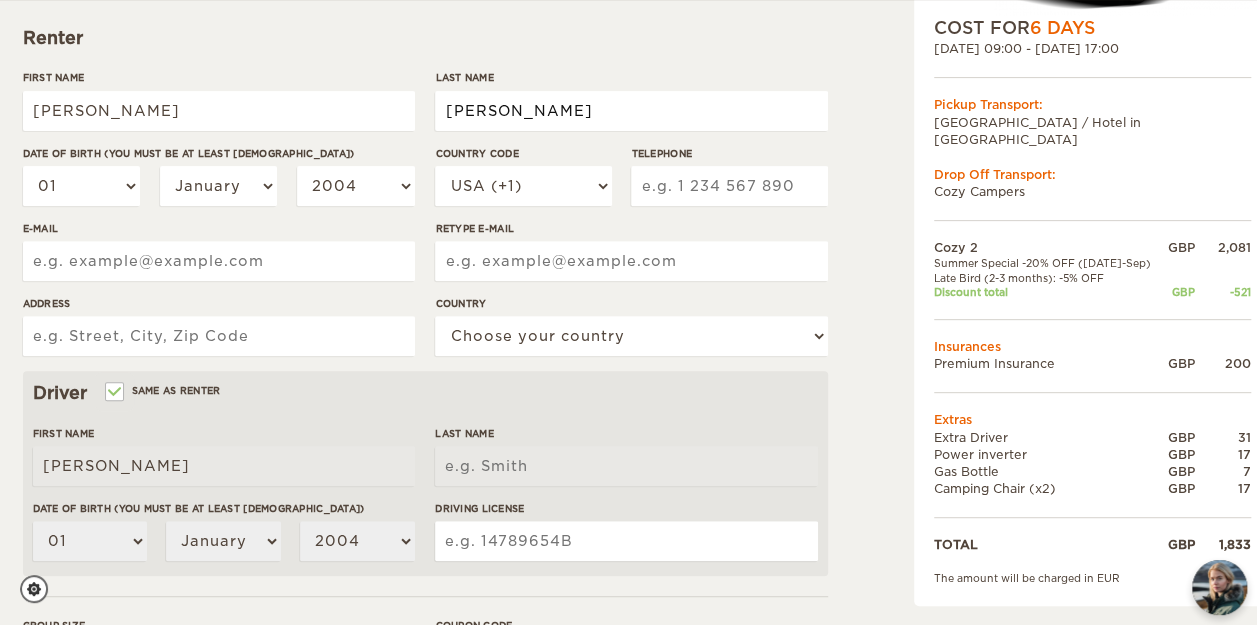 type on "Jackson" 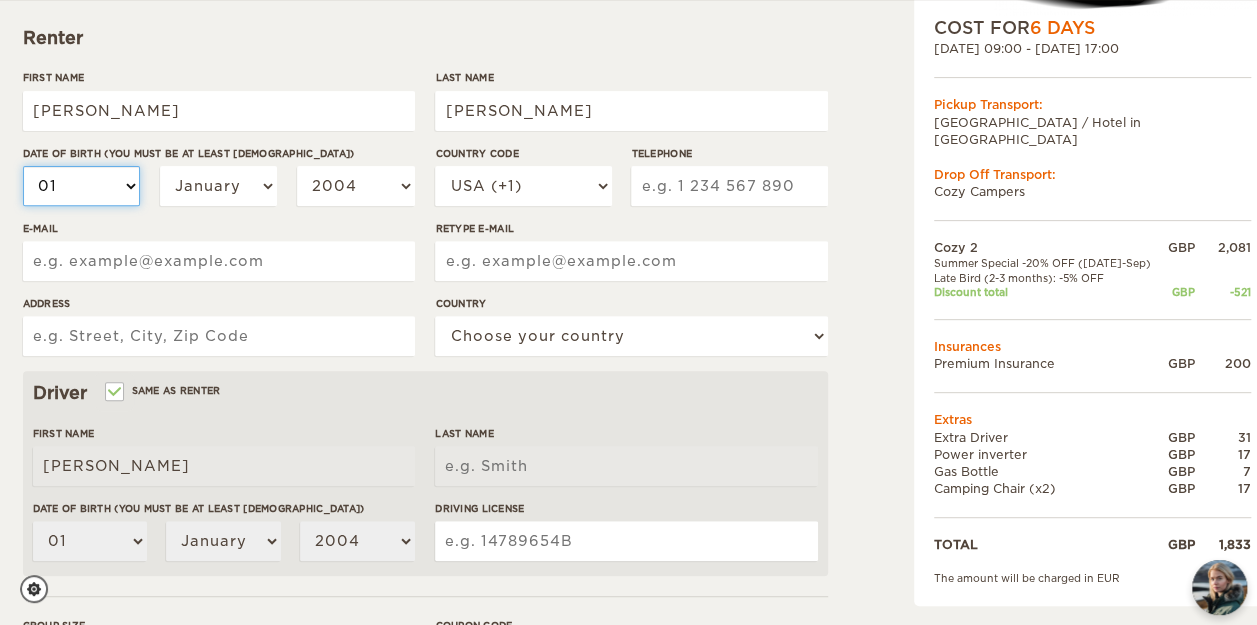 type on "Jackson" 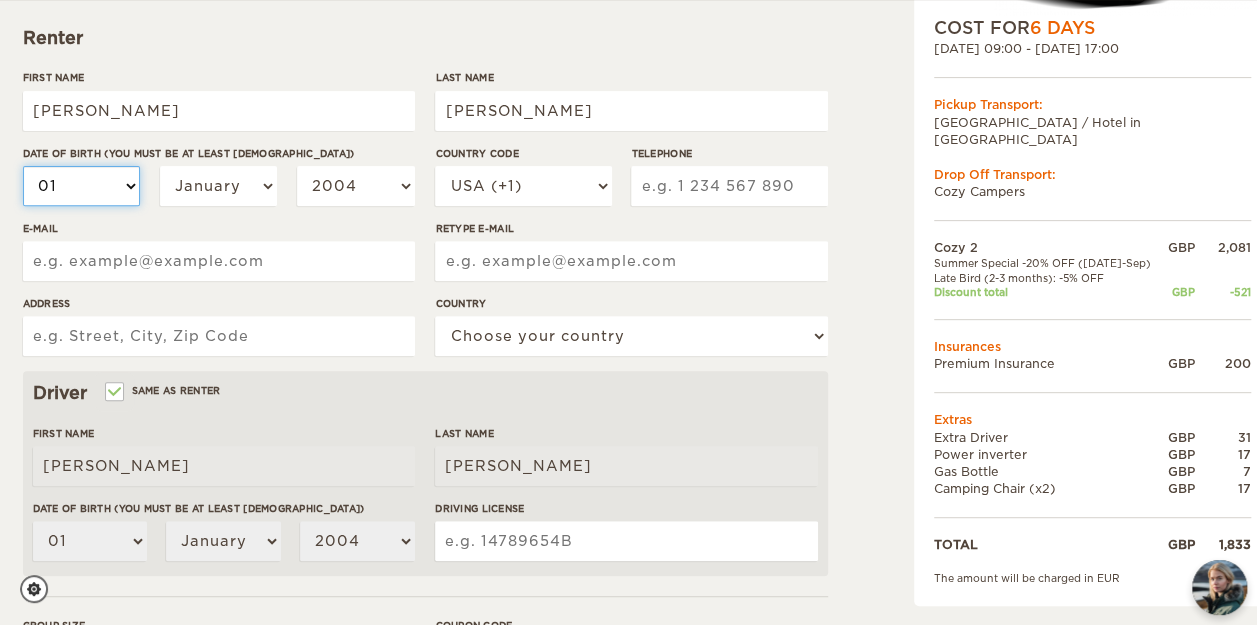 click on "01
02
03
04
05
06
07
08
09
10
11
12
13
14
15
16
17
18
19
20
21
22
23
24
25
26
27
28
29
30
31" at bounding box center [82, 186] 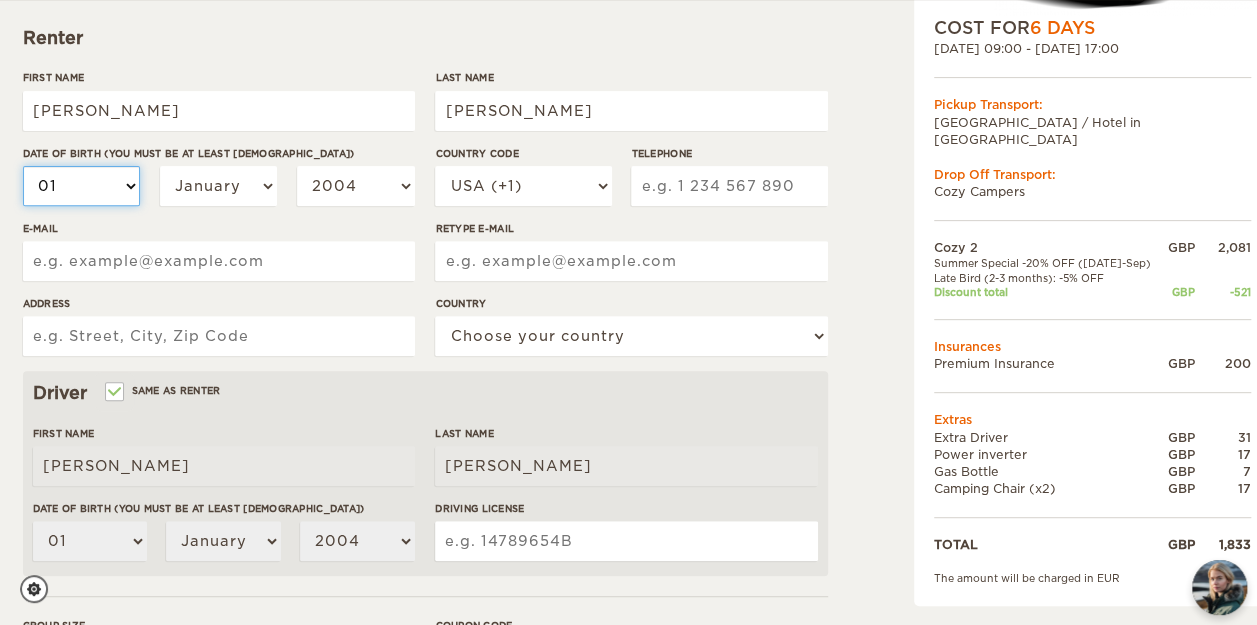 select on "26" 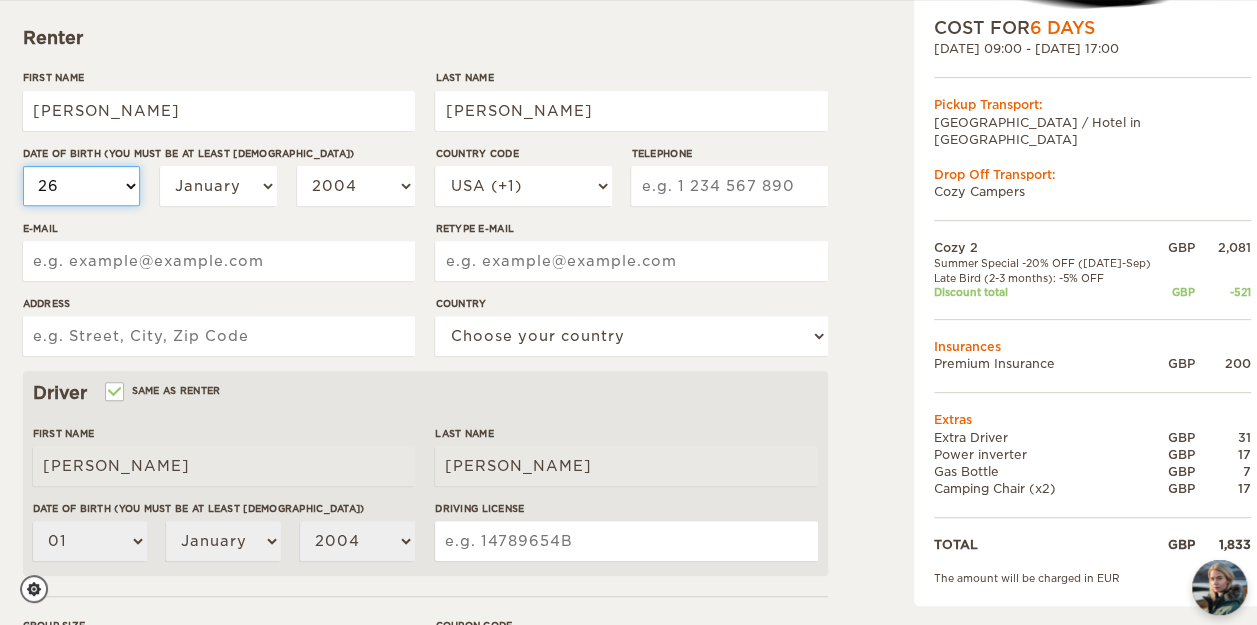 click on "01
02
03
04
05
06
07
08
09
10
11
12
13
14
15
16
17
18
19
20
21
22
23
24
25
26
27
28
29
30
31" at bounding box center (82, 186) 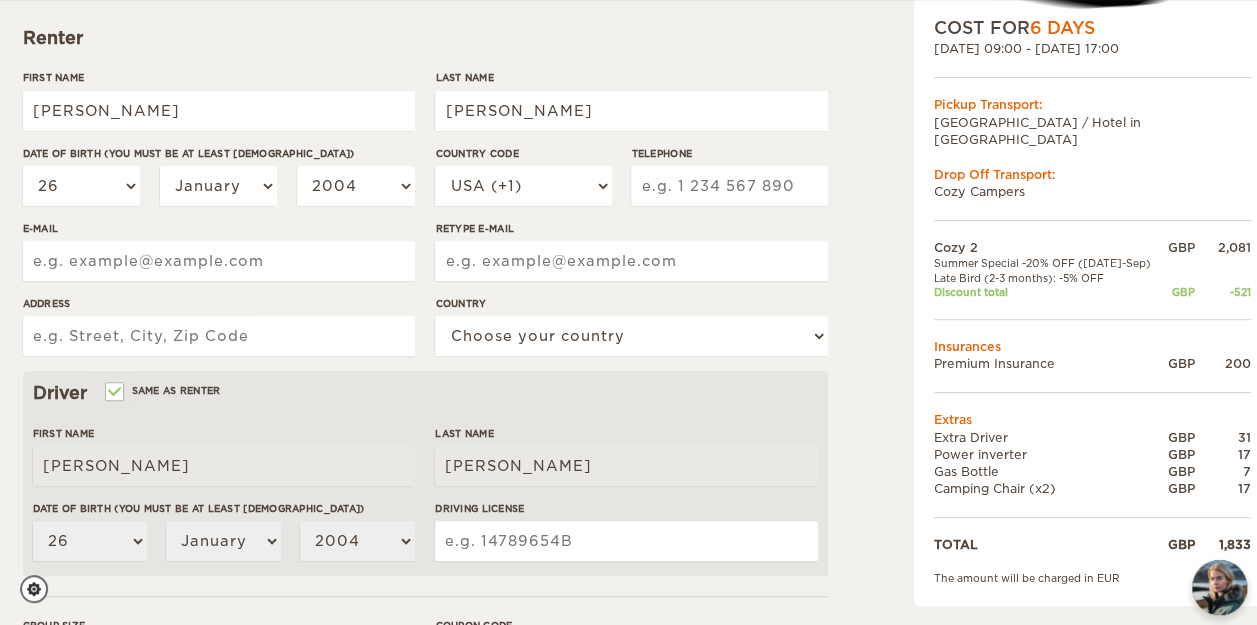 click on "Date of birth (You must be at least 20 years old)
01
02
03
04
05
06
07
08
09
10
11
12
13
14
15
16
17
18
19
20
21
22
23
24
25
26
27
28
29
30
31
January
February
March
April
May
June
July
August
September
October
November
December
2004 2003 2002 2001 2000 1999 1998 1997 1996 1995 1994 1993 1992 1991 1990 1989 1988 1987 1986 1985 1984 1983 1982 1981 1980 1979 1978 1977 1976 1975 1974 1973 1972 1971 1970 1969 1968 1967 1966 1965 1964 1963 1962 1961 1960 1959 1958 1957 1956 1955 1954 1953 1952 1951 1950 1949 1948 1947 1946 1945 1944 1943 1942 1941 1940 1939 1938 1937 1936 1935 1934 1933 1932 1931 1930 1929 1928 1927 1926 1925 1924 1923 1922 1921 1920 1919 1918 1917 1916 1915 1914 1913 1912 1911 1910 1909 1908 1907 1906" at bounding box center [224, 538] 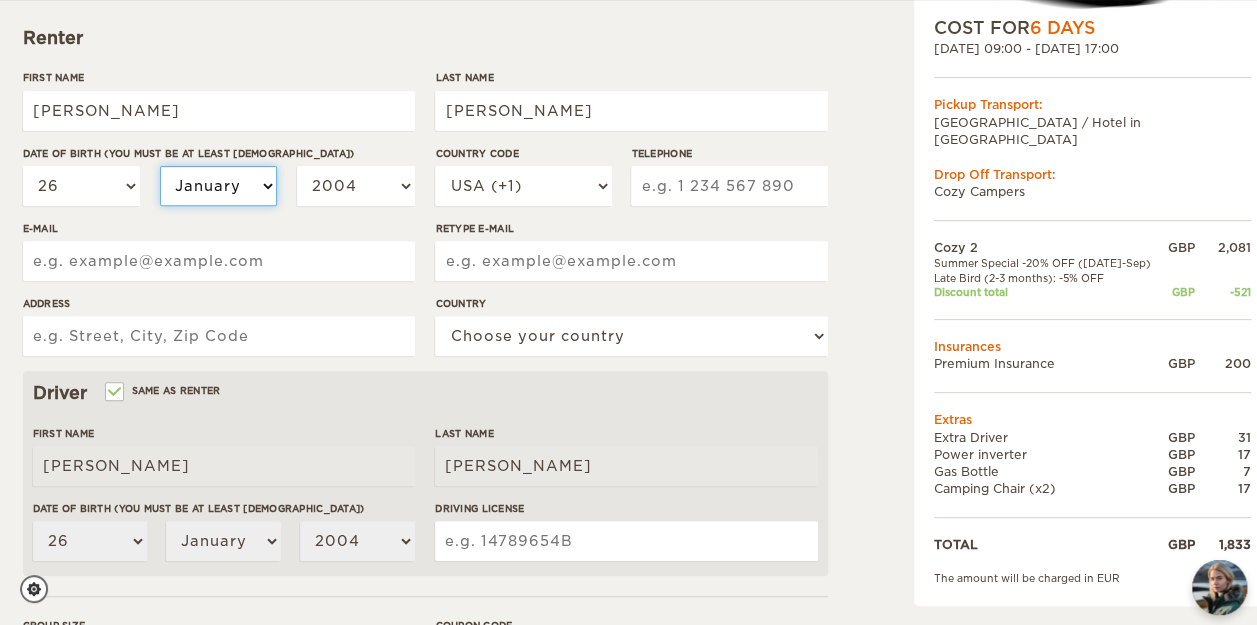 click on "January
February
March
April
May
June
July
August
September
October
November
December" at bounding box center (219, 186) 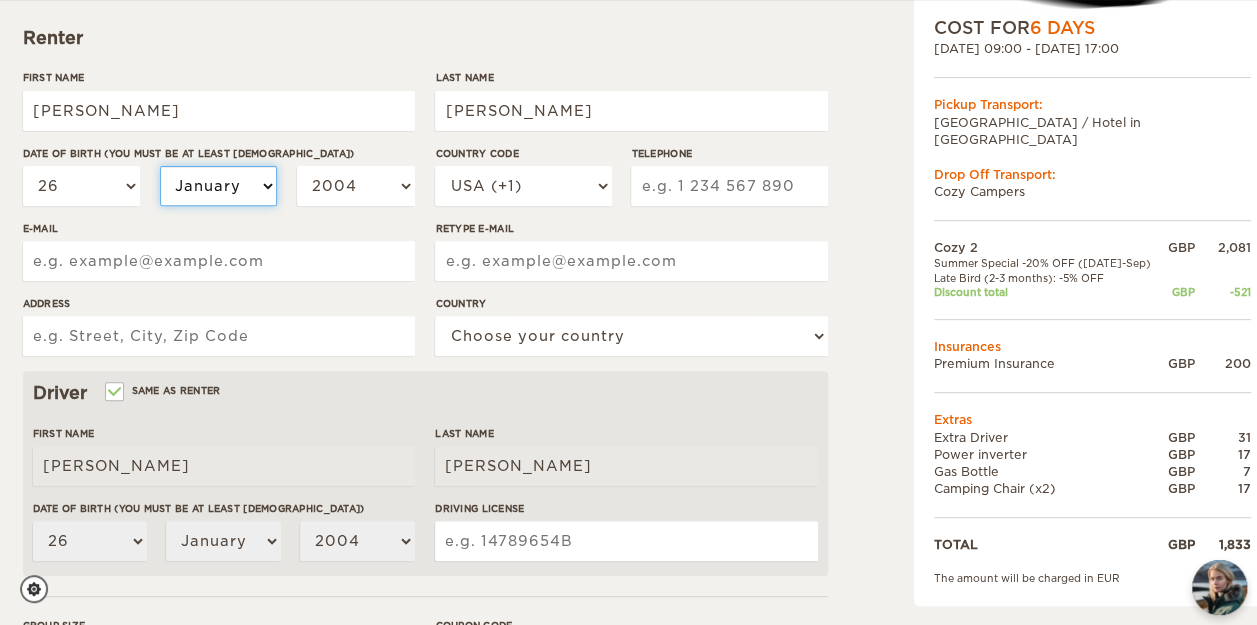 select on "02" 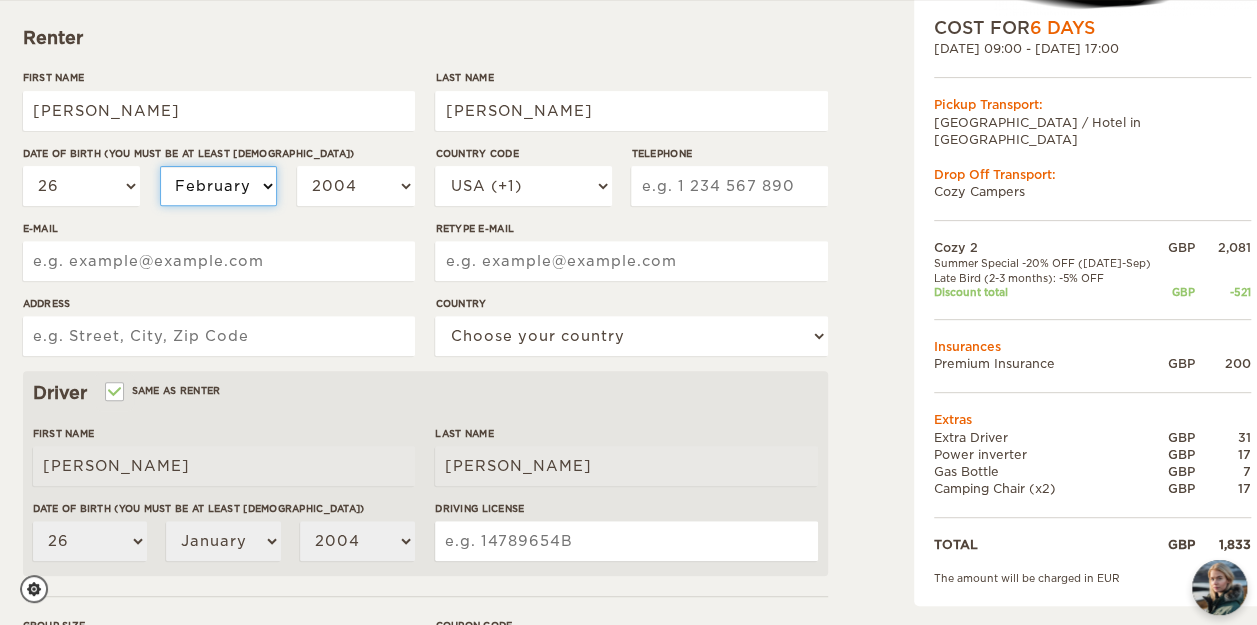 click on "January
February
March
April
May
June
July
August
September
October
November
December" at bounding box center [219, 186] 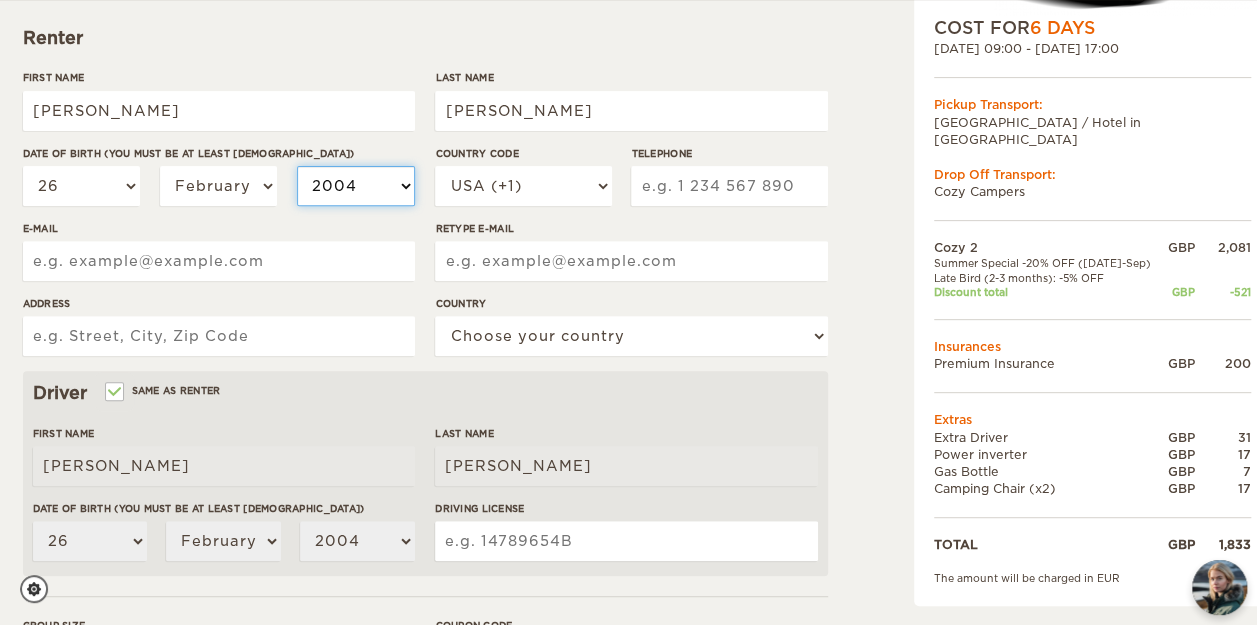 click on "2004 2003 2002 2001 2000 1999 1998 1997 1996 1995 1994 1993 1992 1991 1990 1989 1988 1987 1986 1985 1984 1983 1982 1981 1980 1979 1978 1977 1976 1975 1974 1973 1972 1971 1970 1969 1968 1967 1966 1965 1964 1963 1962 1961 1960 1959 1958 1957 1956 1955 1954 1953 1952 1951 1950 1949 1948 1947 1946 1945 1944 1943 1942 1941 1940 1939 1938 1937 1936 1935 1934 1933 1932 1931 1930 1929 1928 1927 1926 1925 1924 1923 1922 1921 1920 1919 1918 1917 1916 1915 1914 1913 1912 1911 1910 1909 1908 1907 1906 1905 1904 1903 1902 1901 1900 1899 1898 1897 1896 1895 1894 1893 1892 1891 1890 1889 1888 1887 1886 1885 1884 1883 1882 1881 1880 1879 1878 1877 1876 1875" at bounding box center [356, 186] 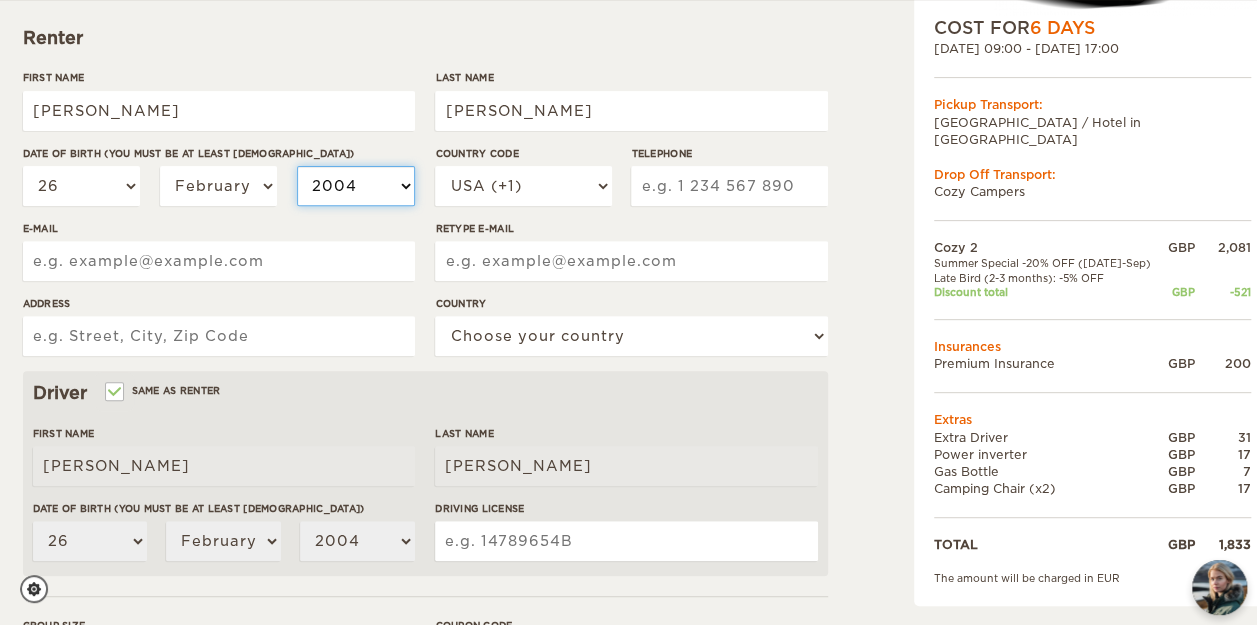 select on "1990" 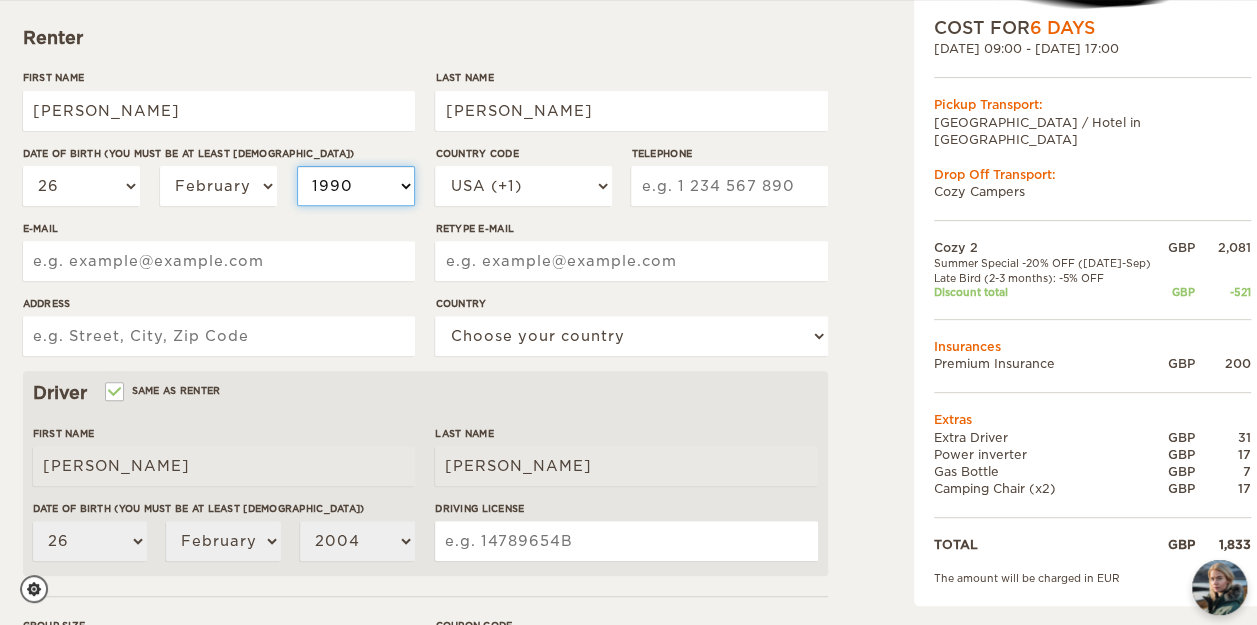 click on "2004 2003 2002 2001 2000 1999 1998 1997 1996 1995 1994 1993 1992 1991 1990 1989 1988 1987 1986 1985 1984 1983 1982 1981 1980 1979 1978 1977 1976 1975 1974 1973 1972 1971 1970 1969 1968 1967 1966 1965 1964 1963 1962 1961 1960 1959 1958 1957 1956 1955 1954 1953 1952 1951 1950 1949 1948 1947 1946 1945 1944 1943 1942 1941 1940 1939 1938 1937 1936 1935 1934 1933 1932 1931 1930 1929 1928 1927 1926 1925 1924 1923 1922 1921 1920 1919 1918 1917 1916 1915 1914 1913 1912 1911 1910 1909 1908 1907 1906 1905 1904 1903 1902 1901 1900 1899 1898 1897 1896 1895 1894 1893 1892 1891 1890 1889 1888 1887 1886 1885 1884 1883 1882 1881 1880 1879 1878 1877 1876 1875" at bounding box center (356, 186) 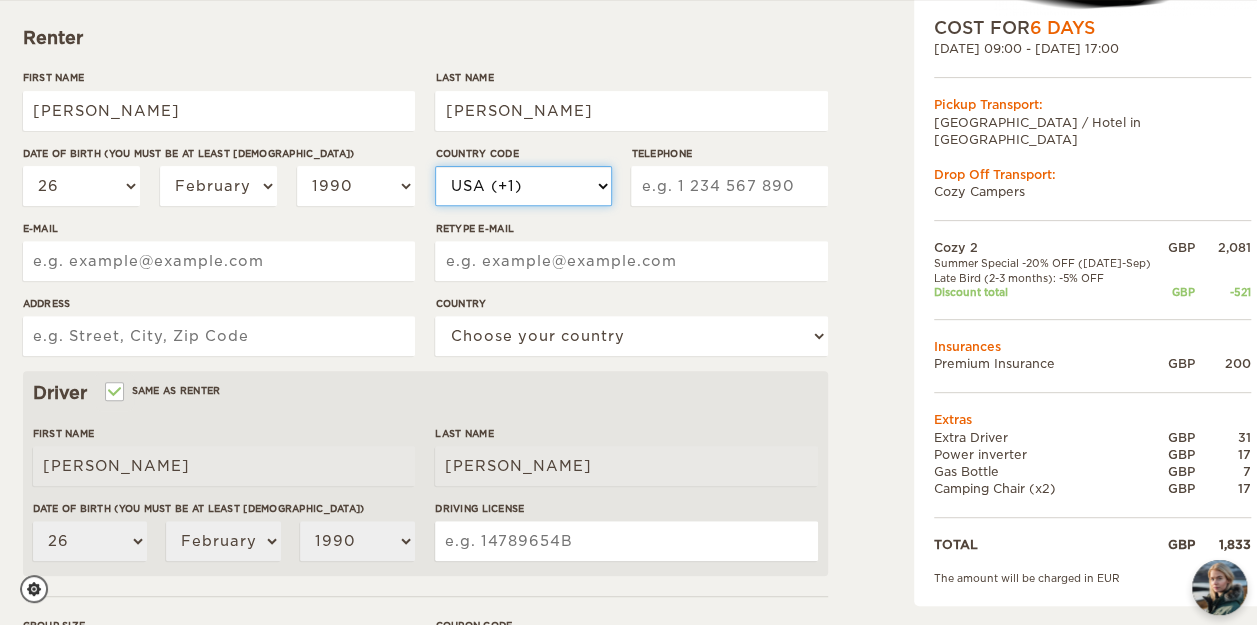 click on "USA (+1)
UK (+44)
Germany (+49)
Algeria (+213)
Andorra (+376)
Angola (+244)
Anguilla (+1264)
Antigua & Barbuda (+1268)
Argentina (+54)
Armenia (+374)
Aruba (+297)
Australia (+61)
Austria (+43)
Azerbaijan (+994)
Bahamas (+1242)
Bahrain (+973)
Bangladesh (+880)
Barbados (+1246)
Belarus (+375)
Belgium (+32)
Belize (+501)
Benin (+229)
Bermuda (+1441)
Bhutan (+975)
Bolivia (+591)
Bosnia Herzegovina (+387)
Botswana (+267)
Brazil (+55)
Brunei (+673)
Bulgaria (+359)
Burkina Faso (+226)
Burundi (+257)
Cambodia (+855)
Cameroon (+237)
Canada (+1)
Cape Verde Islands (+238)
Cayman Islands (+1345)
Central African Republic (+236)
Chile (+56)
China (+86)
Colombia (+57)
Comoros (+269)
Congo (+242)
Cook Islands (+682)
Costa Rica (+506)" at bounding box center (523, 186) 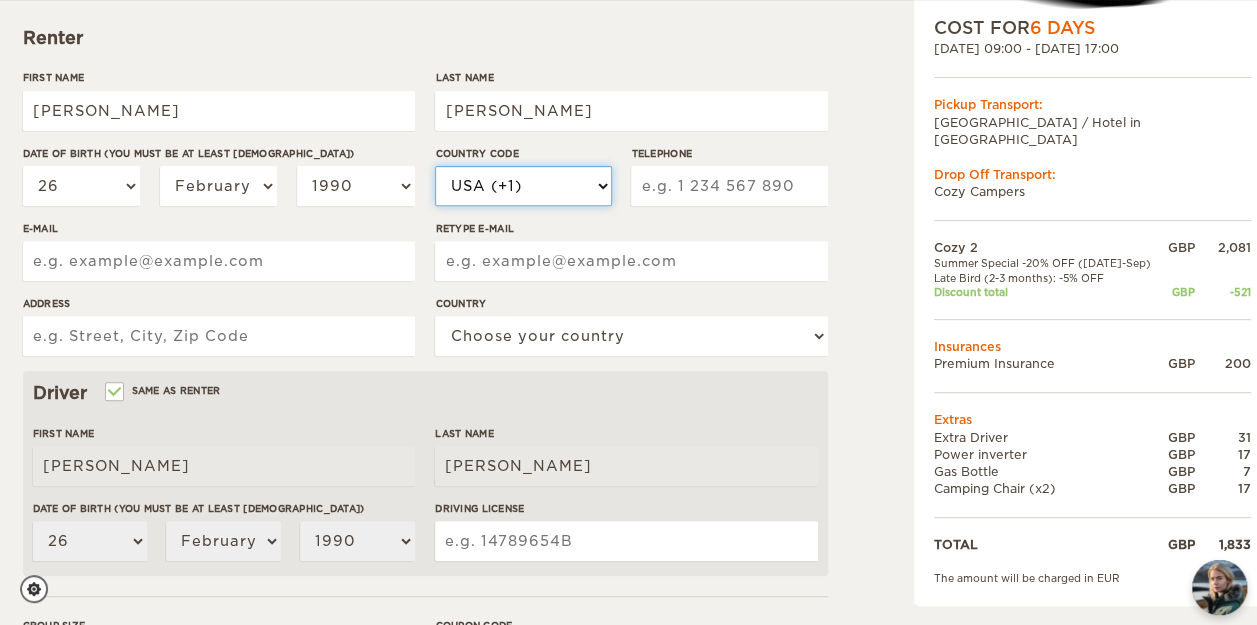 select on "44" 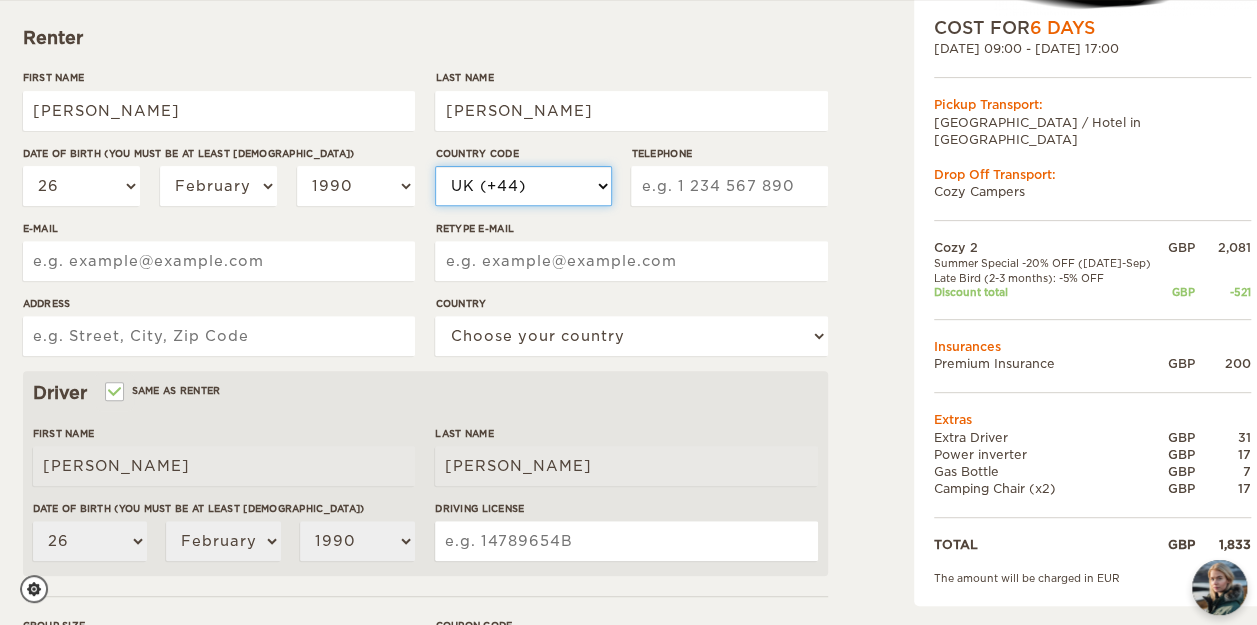 click on "USA (+1)
UK (+44)
Germany (+49)
Algeria (+213)
Andorra (+376)
Angola (+244)
Anguilla (+1264)
Antigua & Barbuda (+1268)
Argentina (+54)
Armenia (+374)
Aruba (+297)
Australia (+61)
Austria (+43)
Azerbaijan (+994)
Bahamas (+1242)
Bahrain (+973)
Bangladesh (+880)
Barbados (+1246)
Belarus (+375)
Belgium (+32)
Belize (+501)
Benin (+229)
Bermuda (+1441)
Bhutan (+975)
Bolivia (+591)
Bosnia Herzegovina (+387)
Botswana (+267)
Brazil (+55)
Brunei (+673)
Bulgaria (+359)
Burkina Faso (+226)
Burundi (+257)
Cambodia (+855)
Cameroon (+237)
Canada (+1)
Cape Verde Islands (+238)
Cayman Islands (+1345)
Central African Republic (+236)
Chile (+56)
China (+86)
Colombia (+57)
Comoros (+269)
Congo (+242)
Cook Islands (+682)
Costa Rica (+506)" at bounding box center (523, 186) 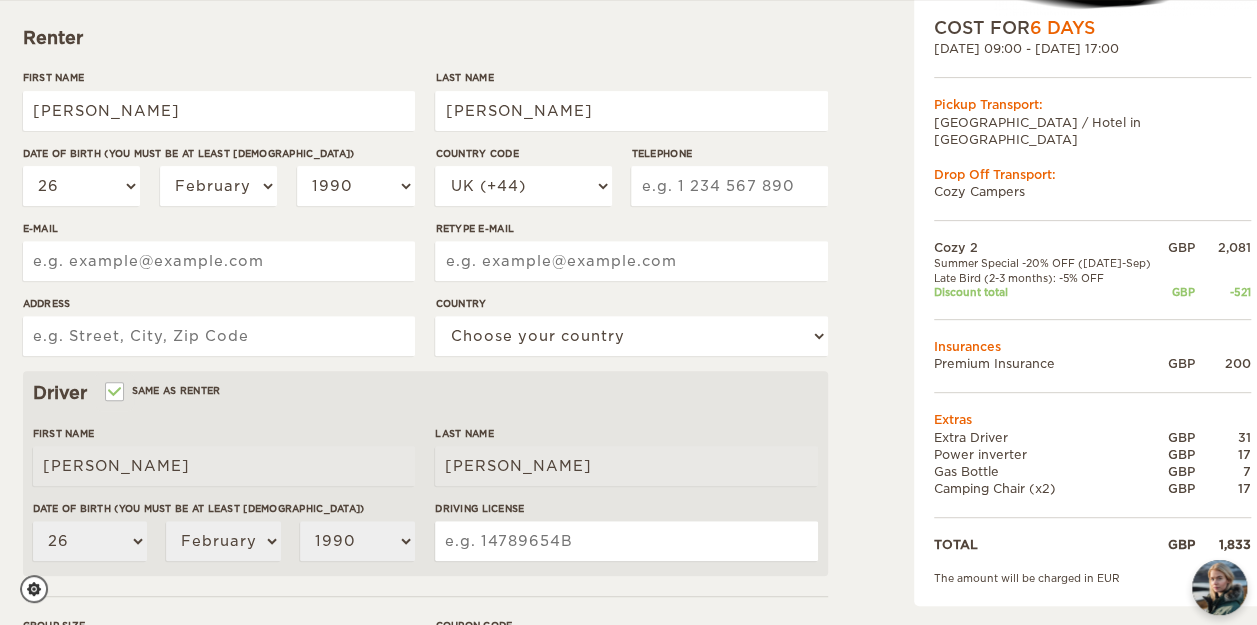 click on "Telephone" at bounding box center [729, 186] 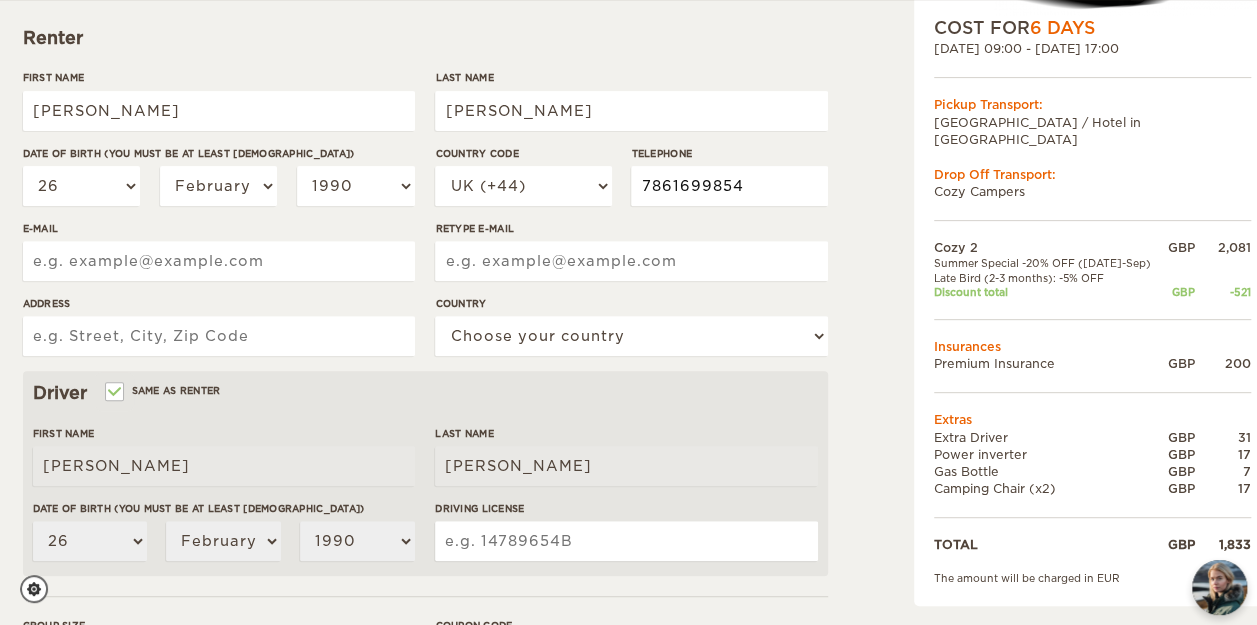 type on "7861699854" 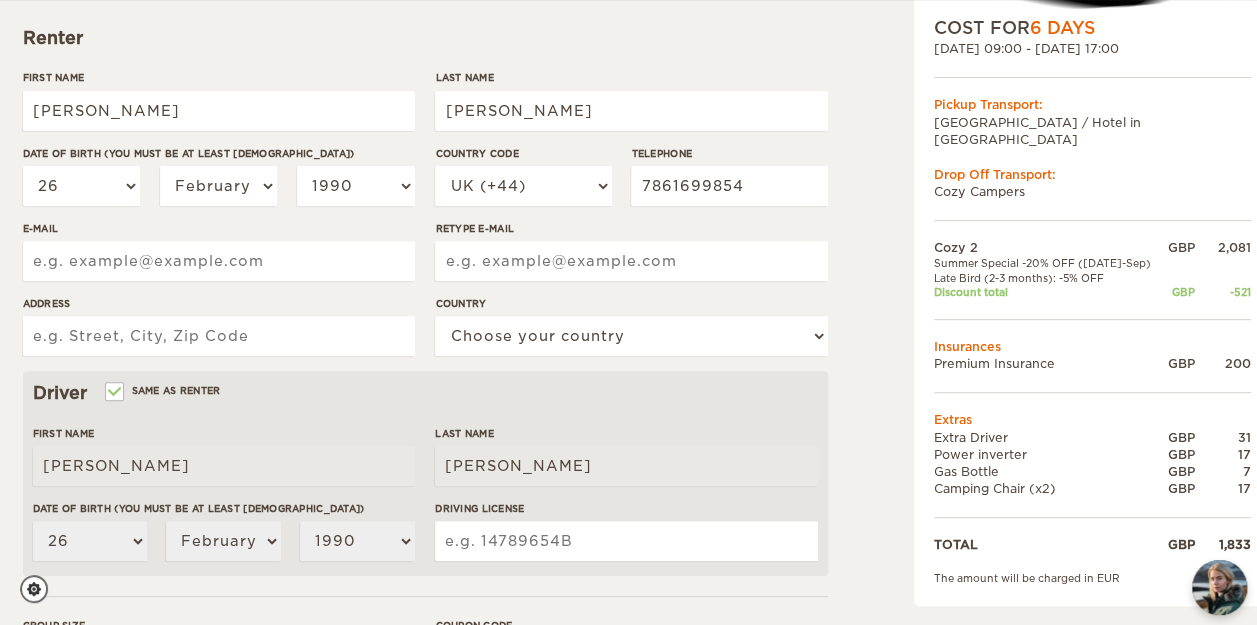 click on "Cozy 2
Expand
Collapse
Total
1,833
GBP
Automatic 2x4
COST FOR  6 Days
03. Sep 2025 09:00 - 08. Sep 2025 17:00
Pickup Transport:
City Center / Hotel in Reykjavik
Drop Off Transport:
Cozy Campers" at bounding box center [1041, 402] 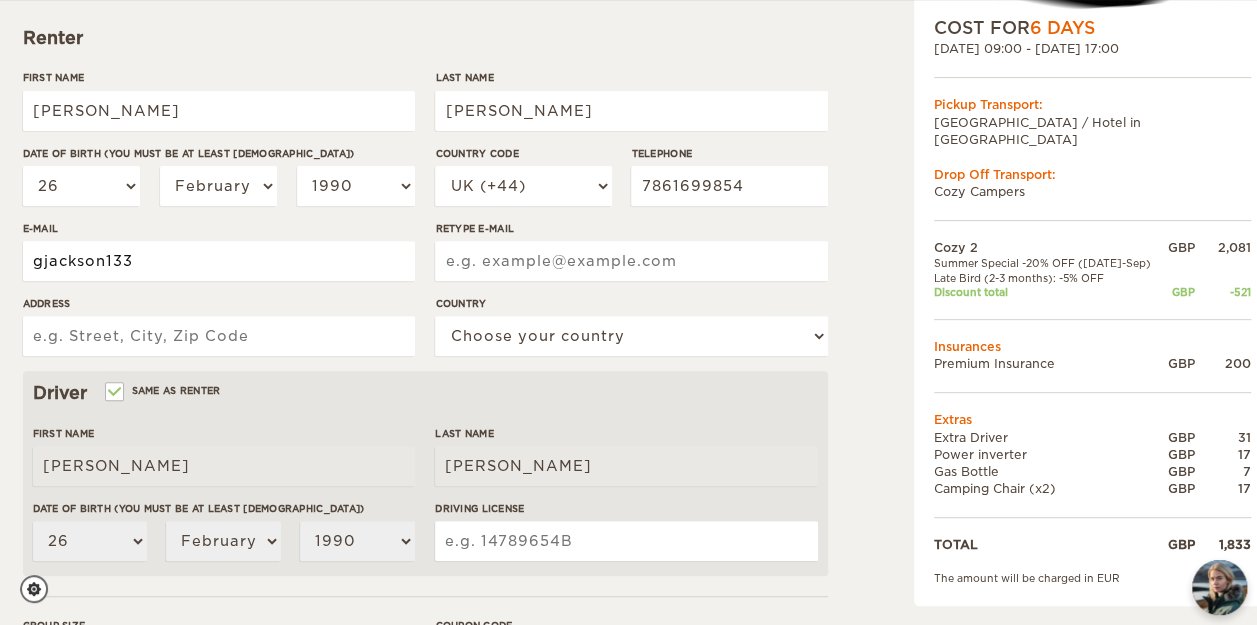 type on "gjackson1332@gmail.com" 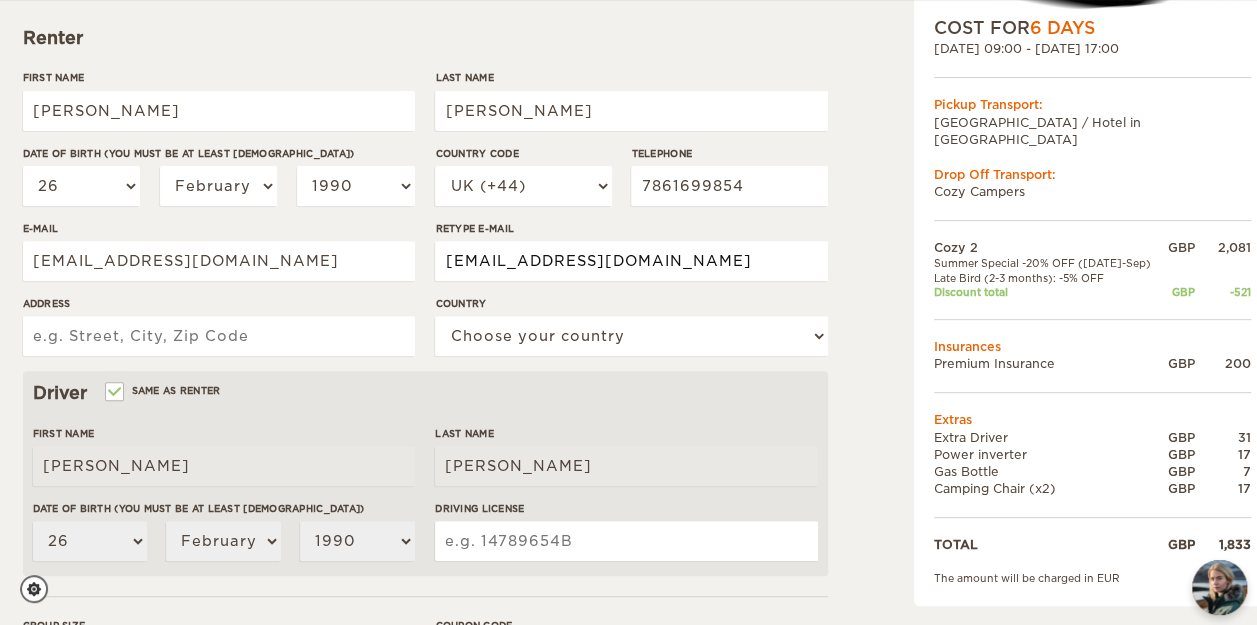 type on "gjackson1332@gmail.com" 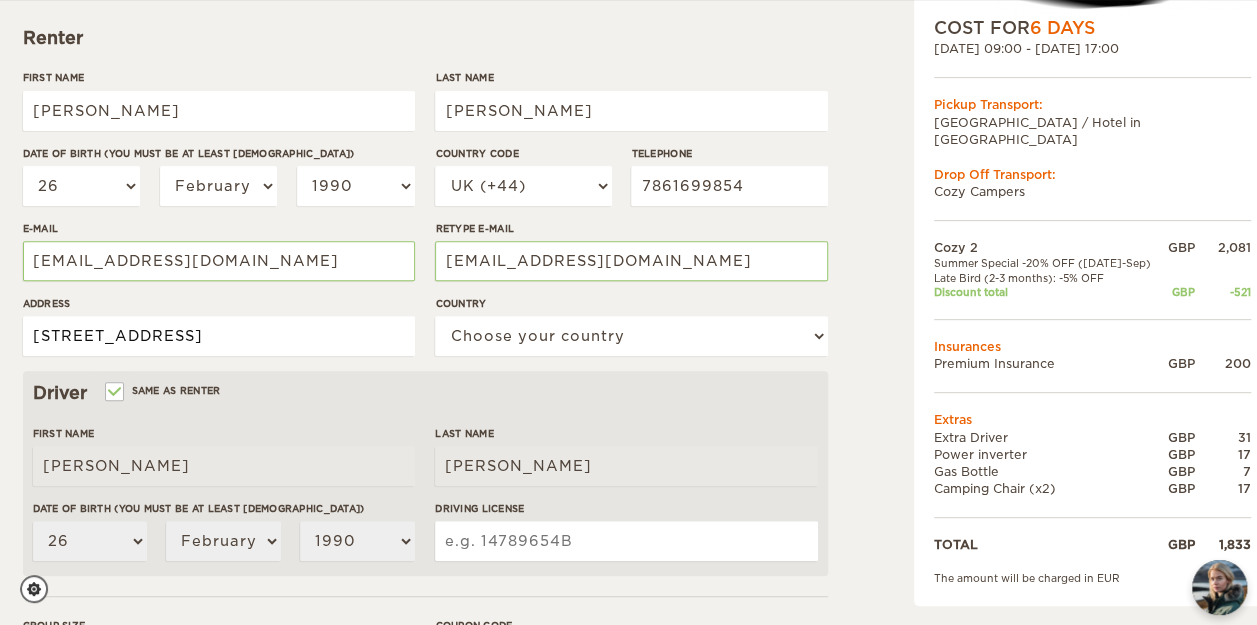 type on "9 North Road" 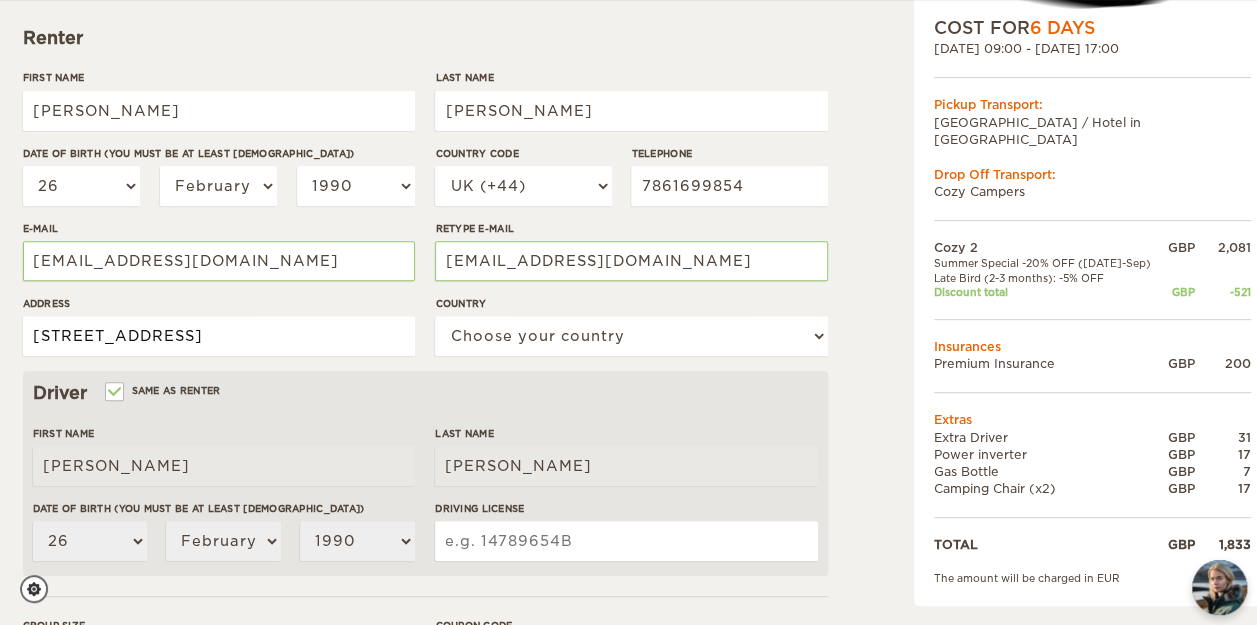click on "9 North Road" at bounding box center [219, 336] 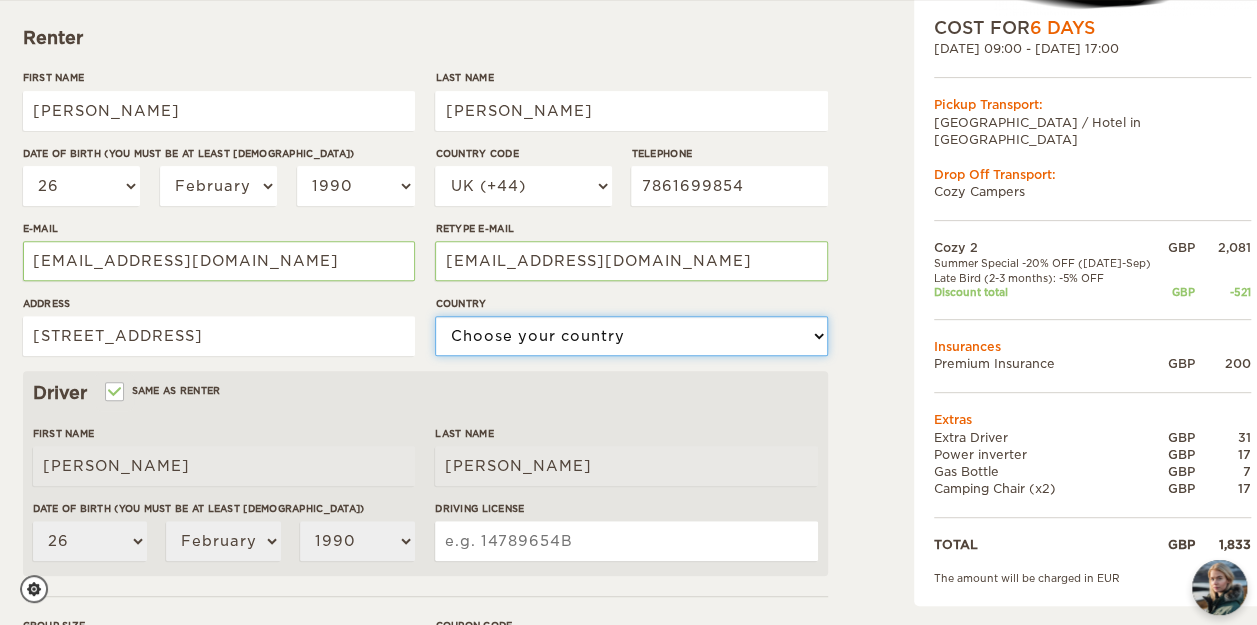 select on "221" 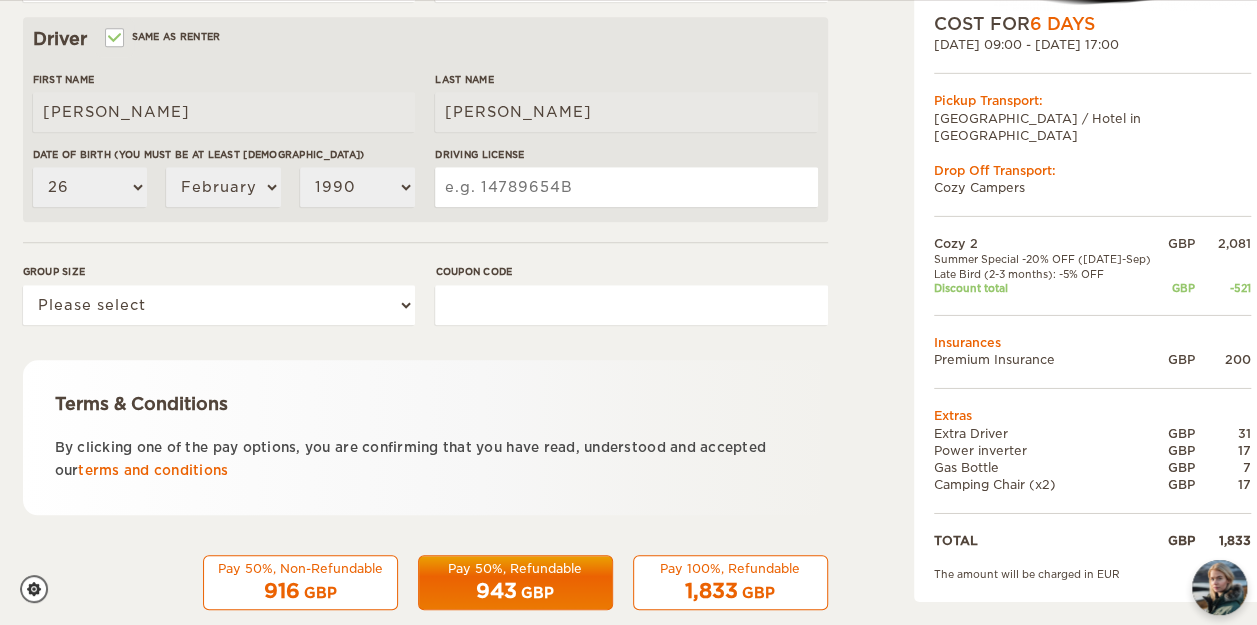 scroll, scrollTop: 639, scrollLeft: 0, axis: vertical 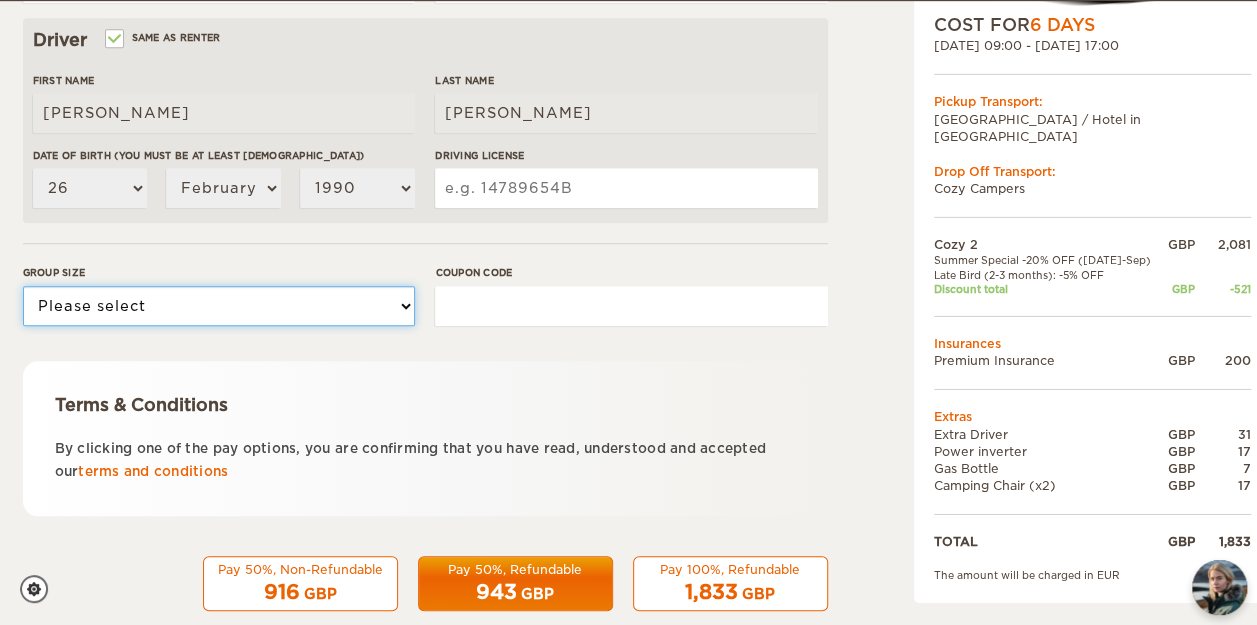 click on "Please select
1 2" at bounding box center (219, 306) 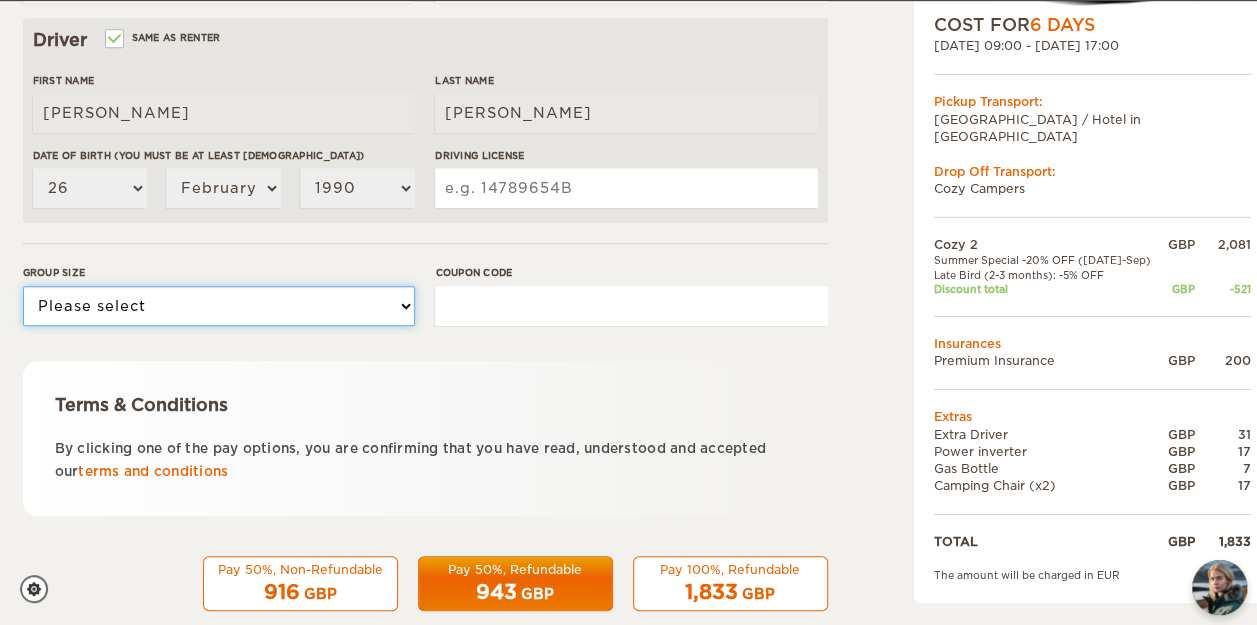 select on "2" 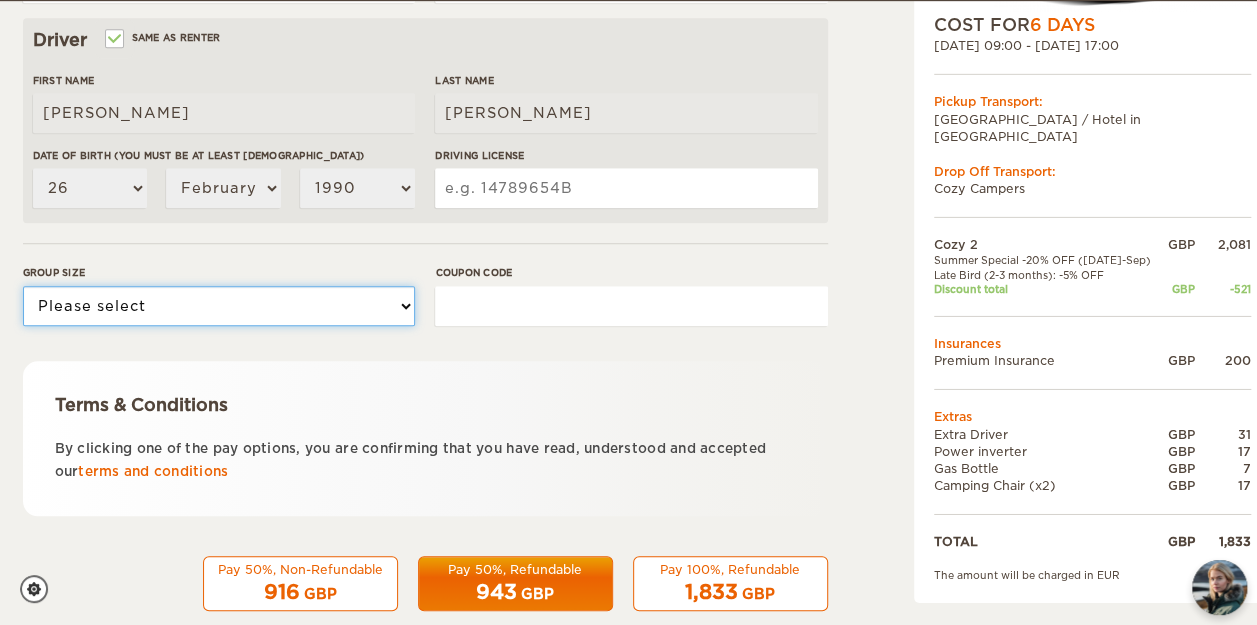 click on "Please select
1 2" at bounding box center [219, 306] 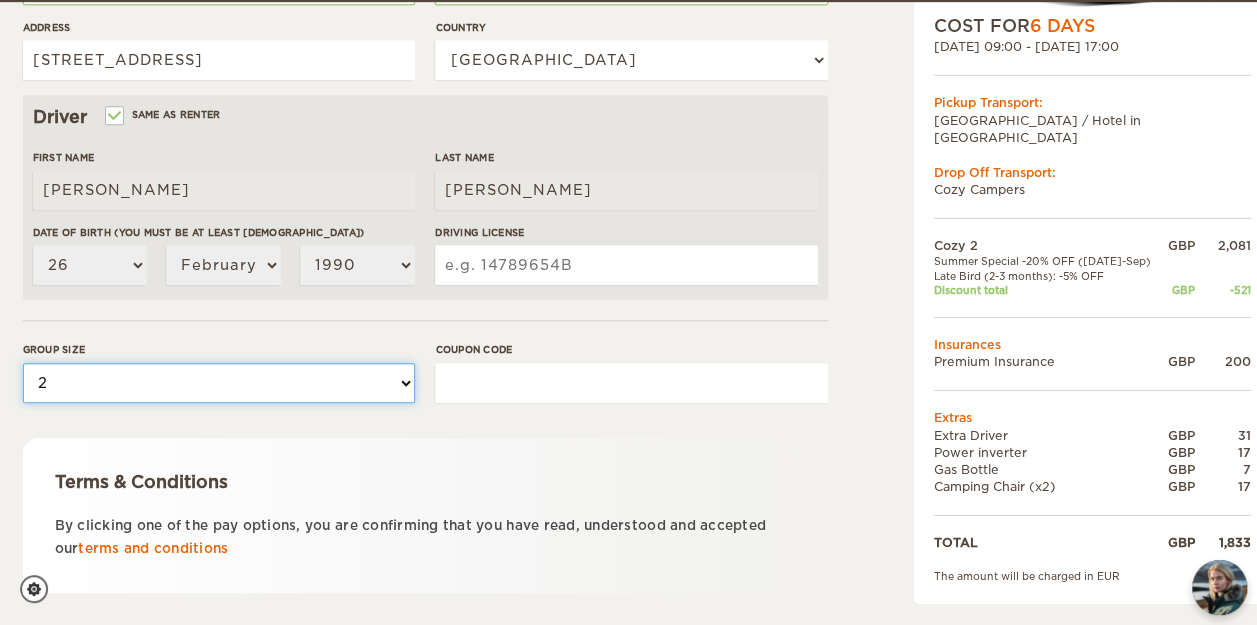 scroll, scrollTop: 564, scrollLeft: 0, axis: vertical 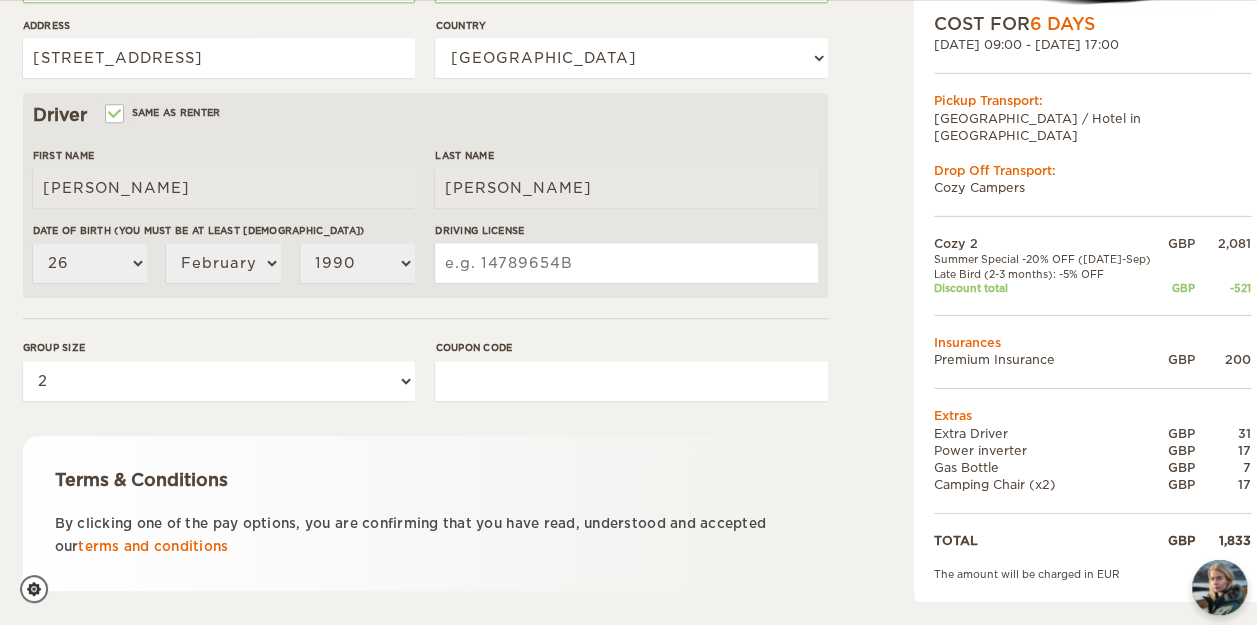 click on "Driving License" at bounding box center (626, 263) 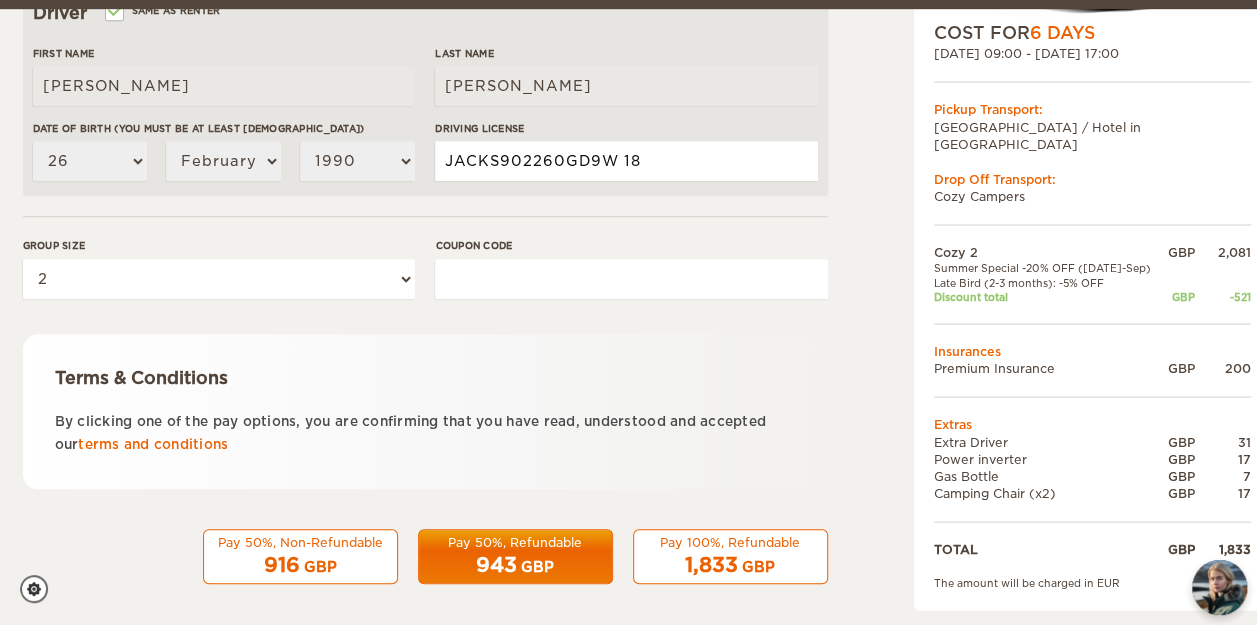 scroll, scrollTop: 674, scrollLeft: 0, axis: vertical 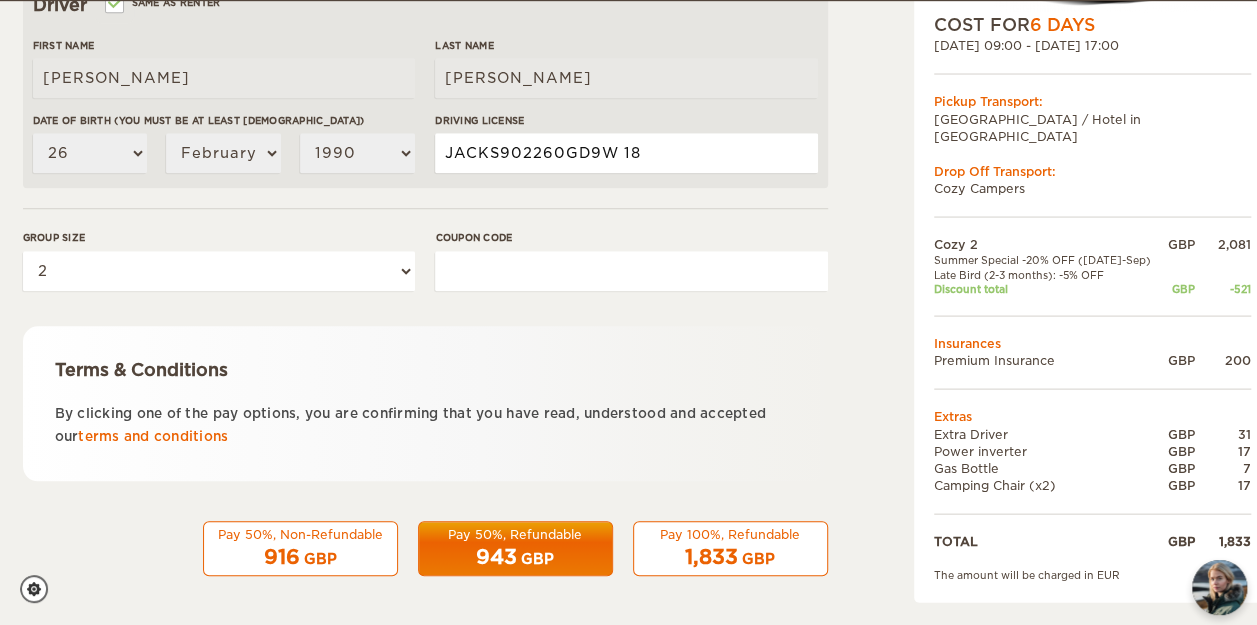 type on "JACKS902260GD9W 18" 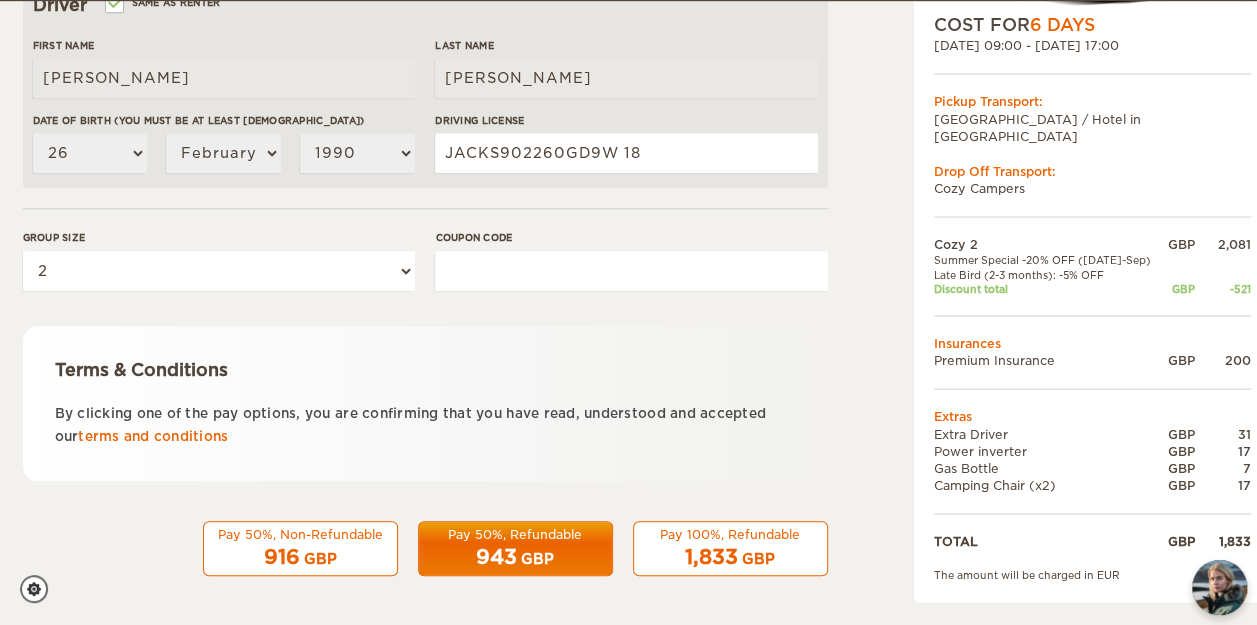 click on "Terms & Conditions
By clicking one of the pay options, you are confirming that you have read, understood and accepted our  terms and conditions" at bounding box center [425, 403] 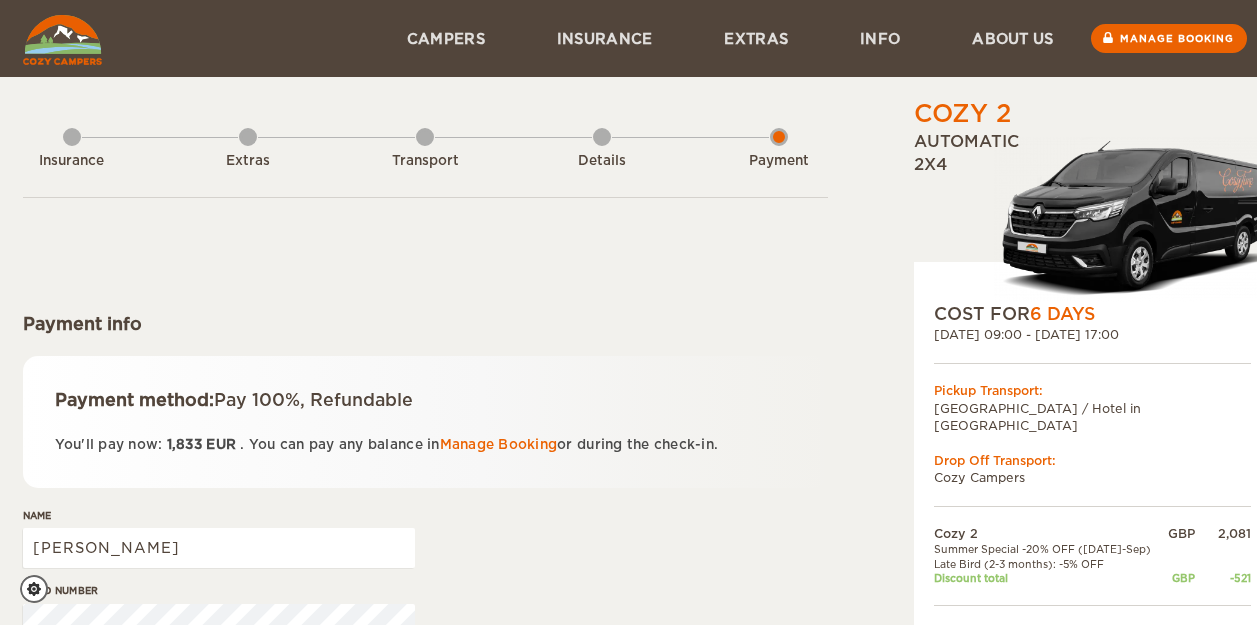 scroll, scrollTop: 0, scrollLeft: 0, axis: both 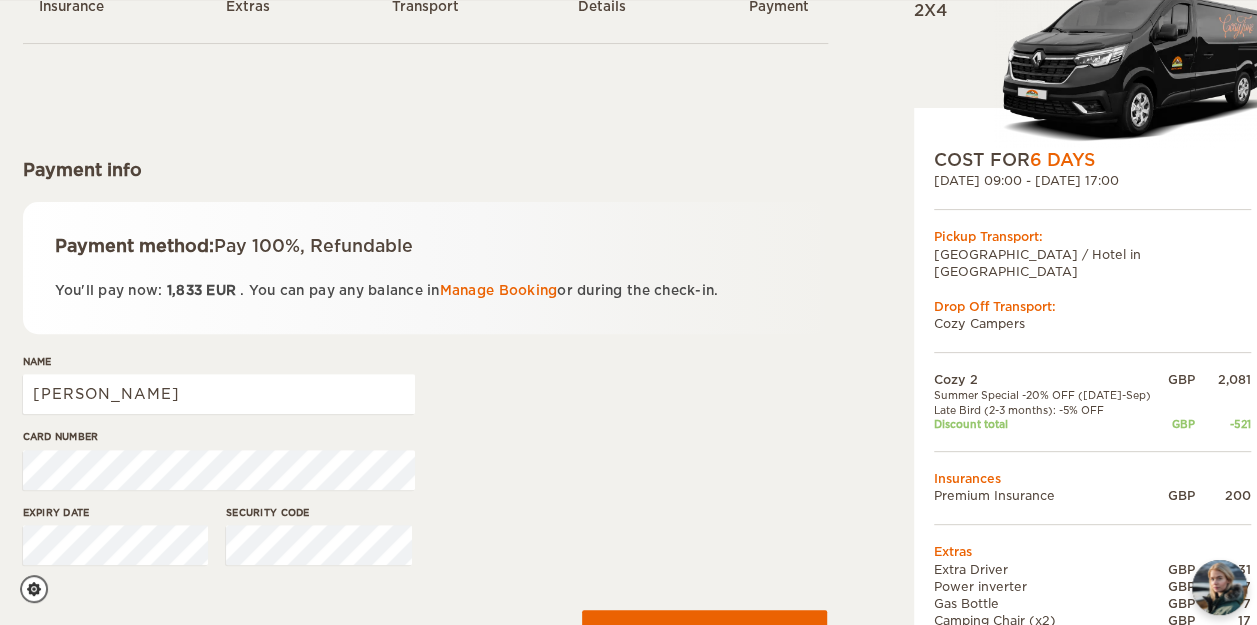 click on "Card number" at bounding box center (425, 466) 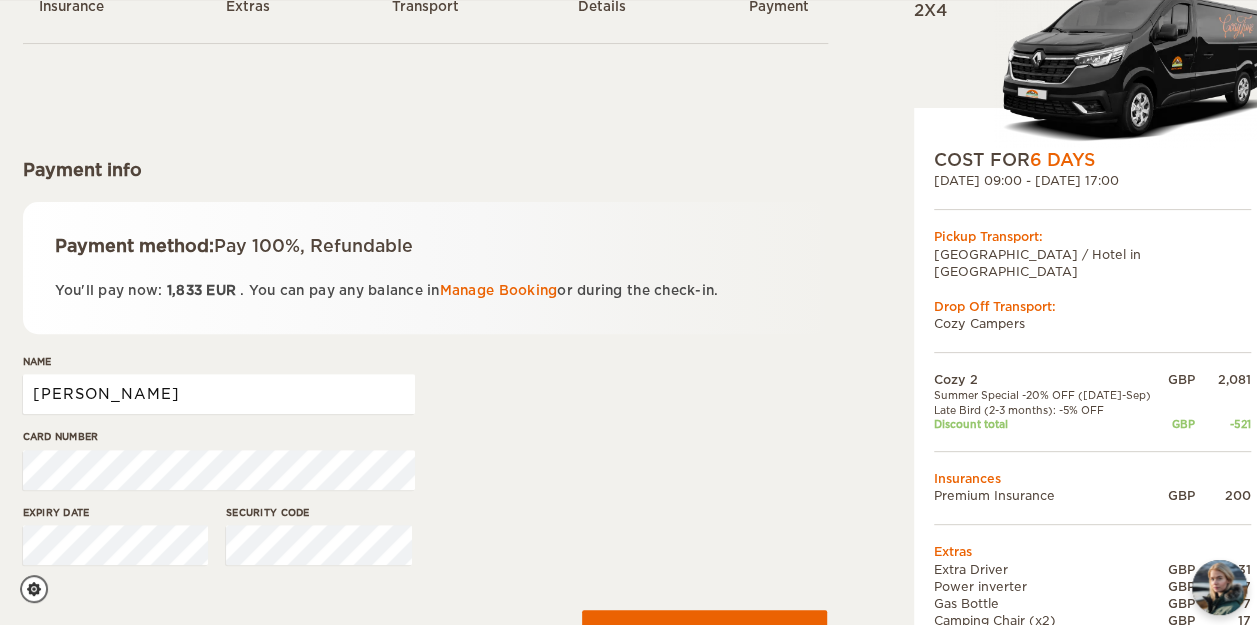 drag, startPoint x: 324, startPoint y: 394, endPoint x: 0, endPoint y: 390, distance: 324.0247 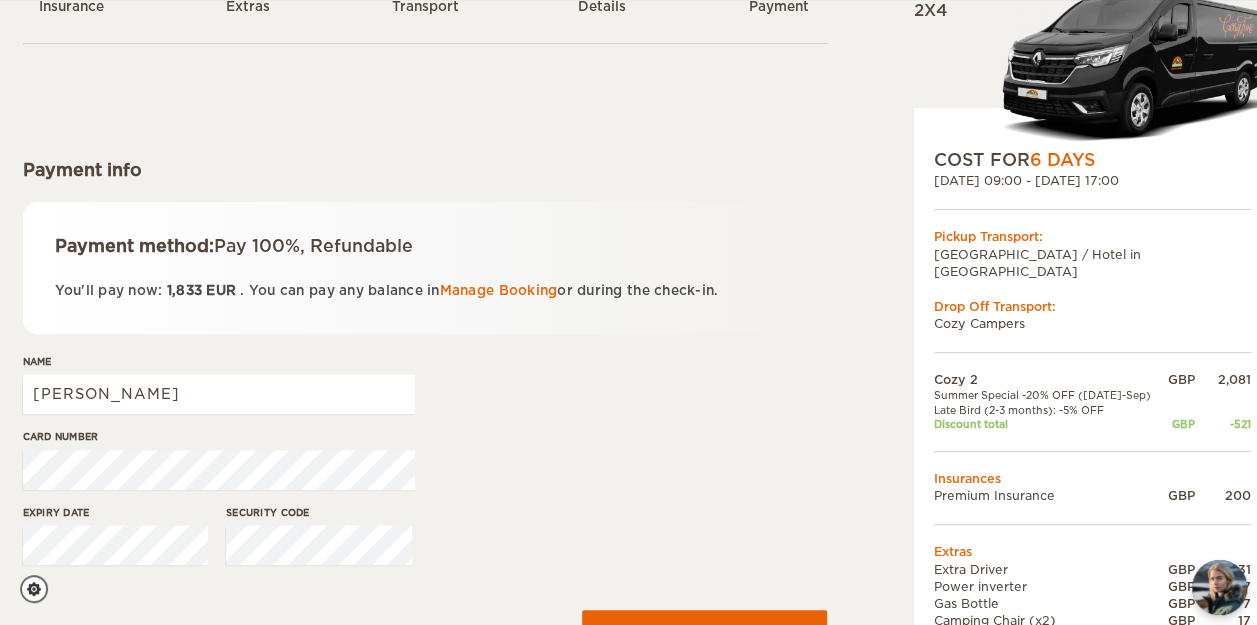 click on "Name
[PERSON_NAME]" at bounding box center (425, 391) 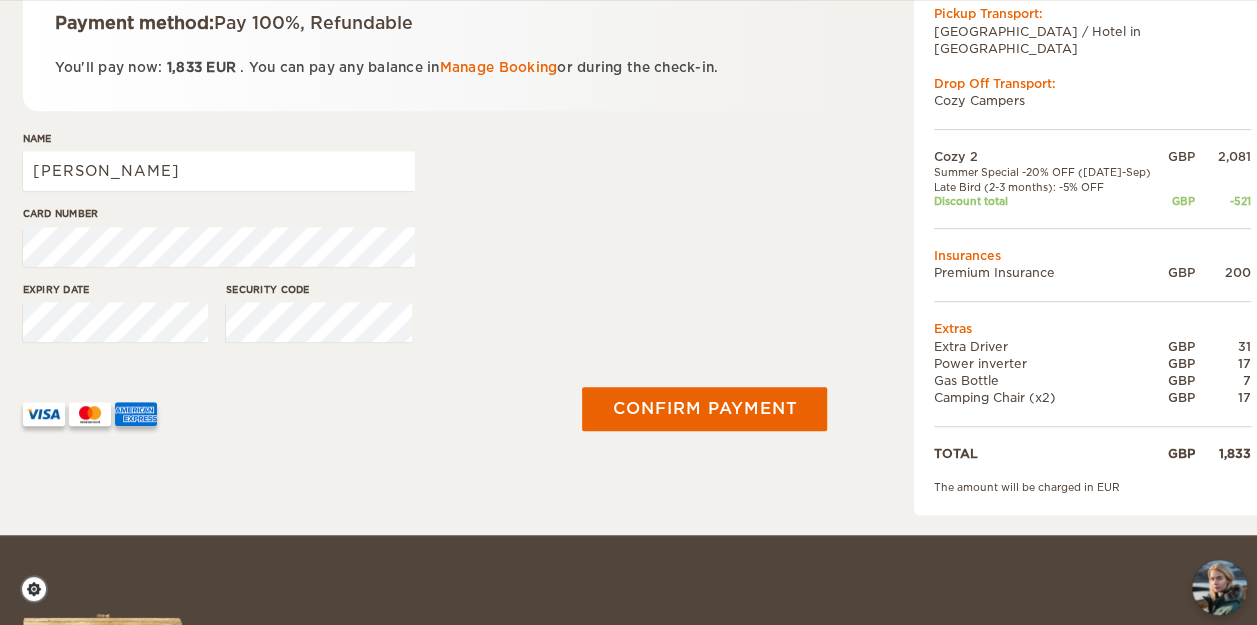 scroll, scrollTop: 378, scrollLeft: 0, axis: vertical 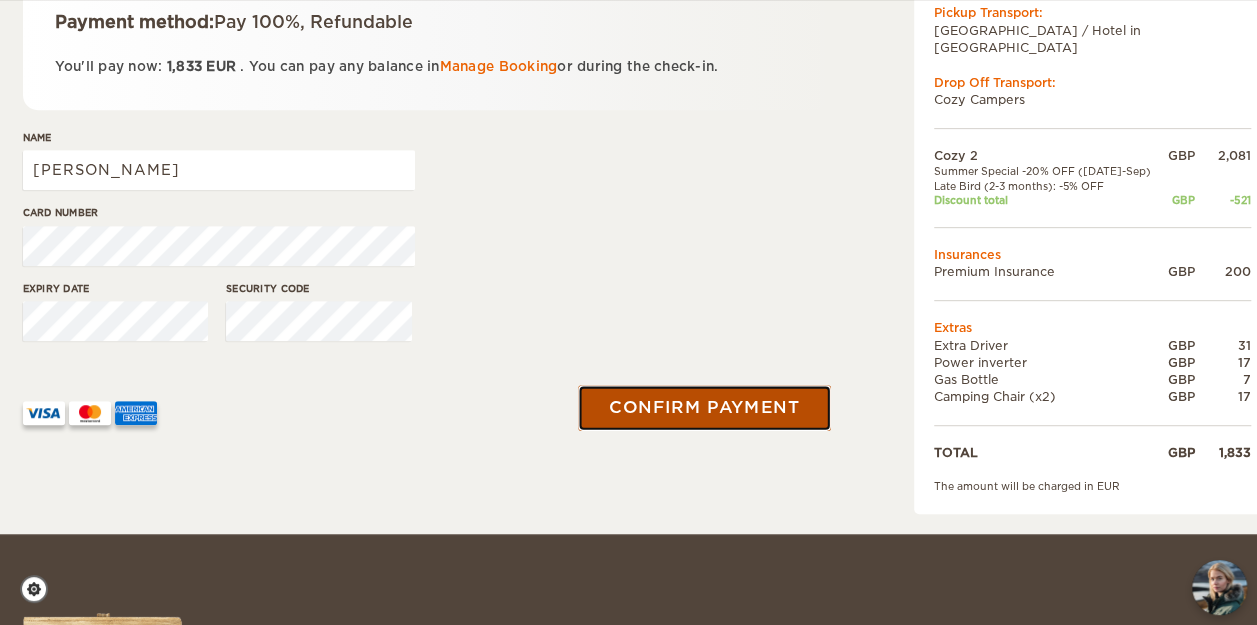 click on "Confirm payment" at bounding box center [705, 407] 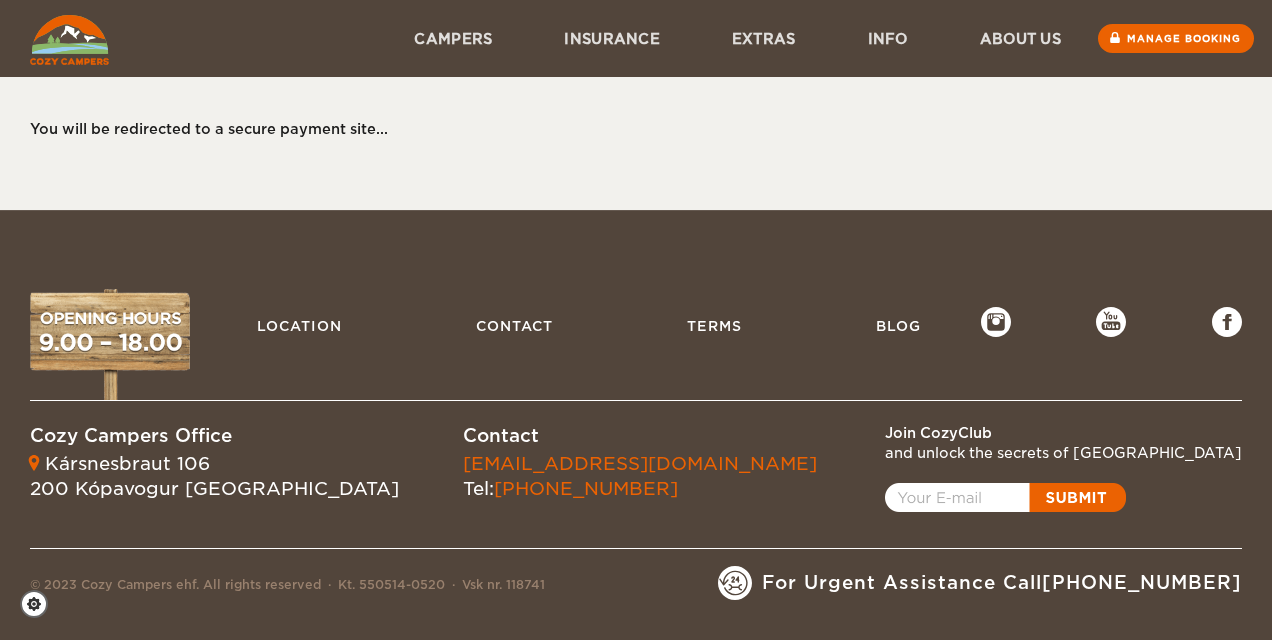 scroll, scrollTop: 0, scrollLeft: 0, axis: both 